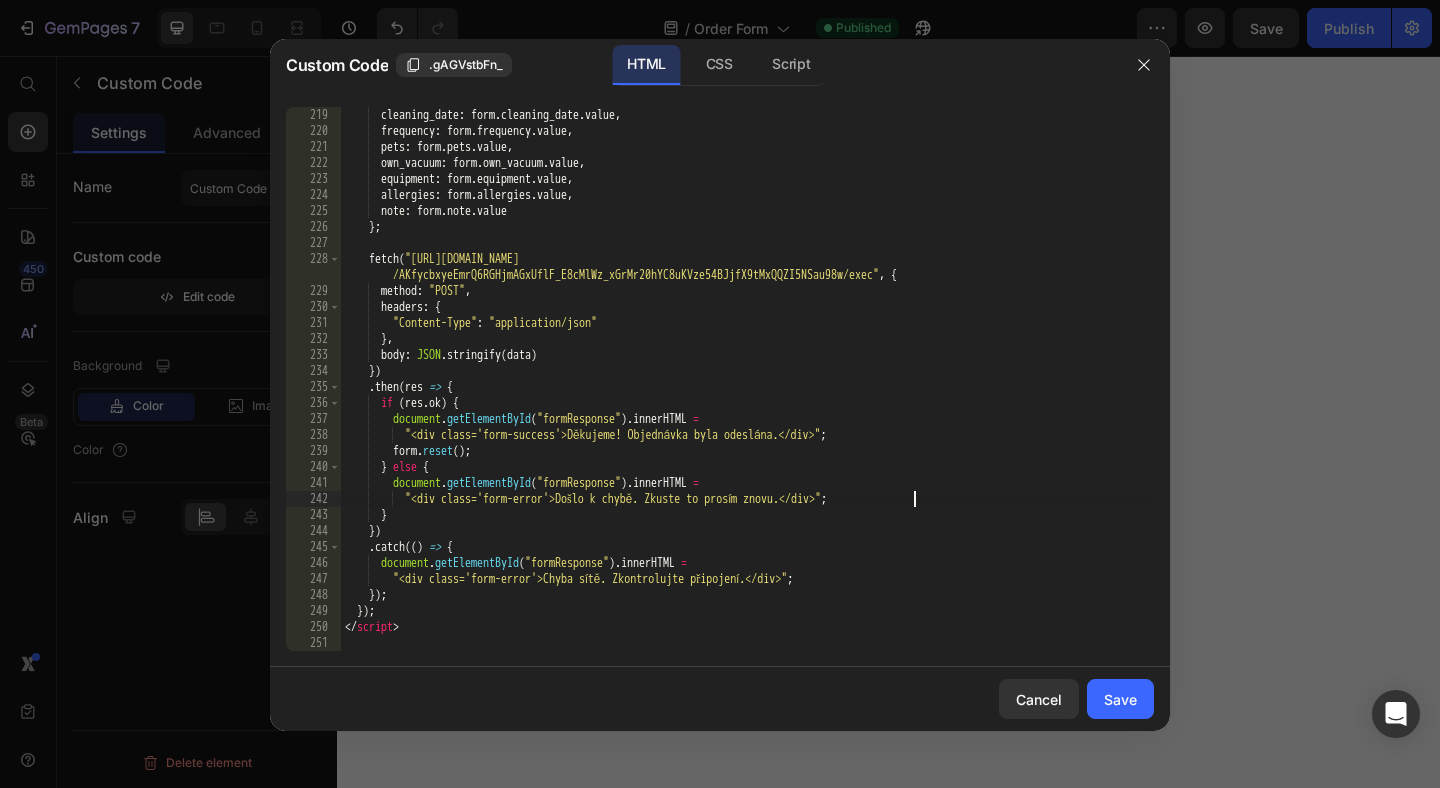 scroll, scrollTop: 0, scrollLeft: 0, axis: both 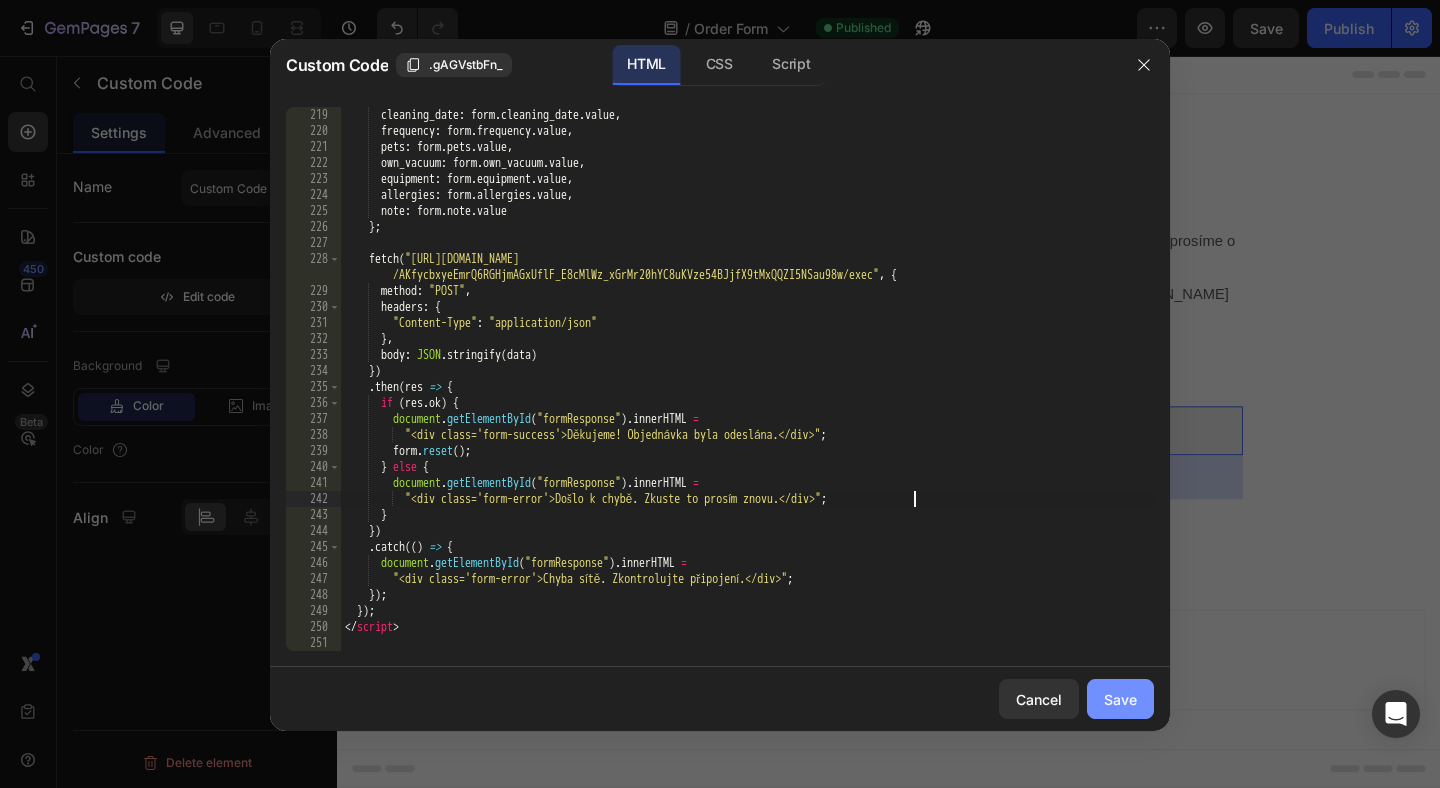 click on "Save" 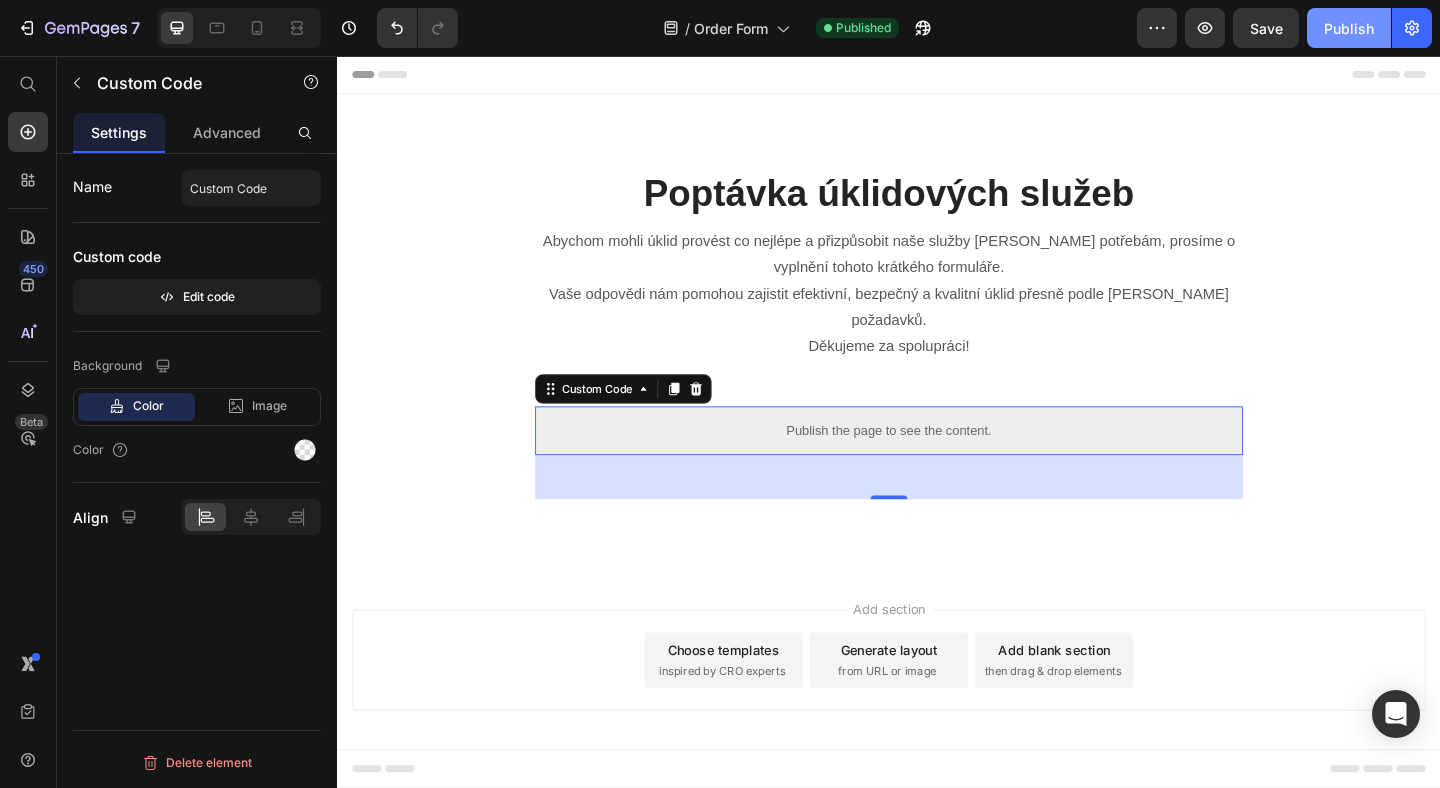 click on "Publish" 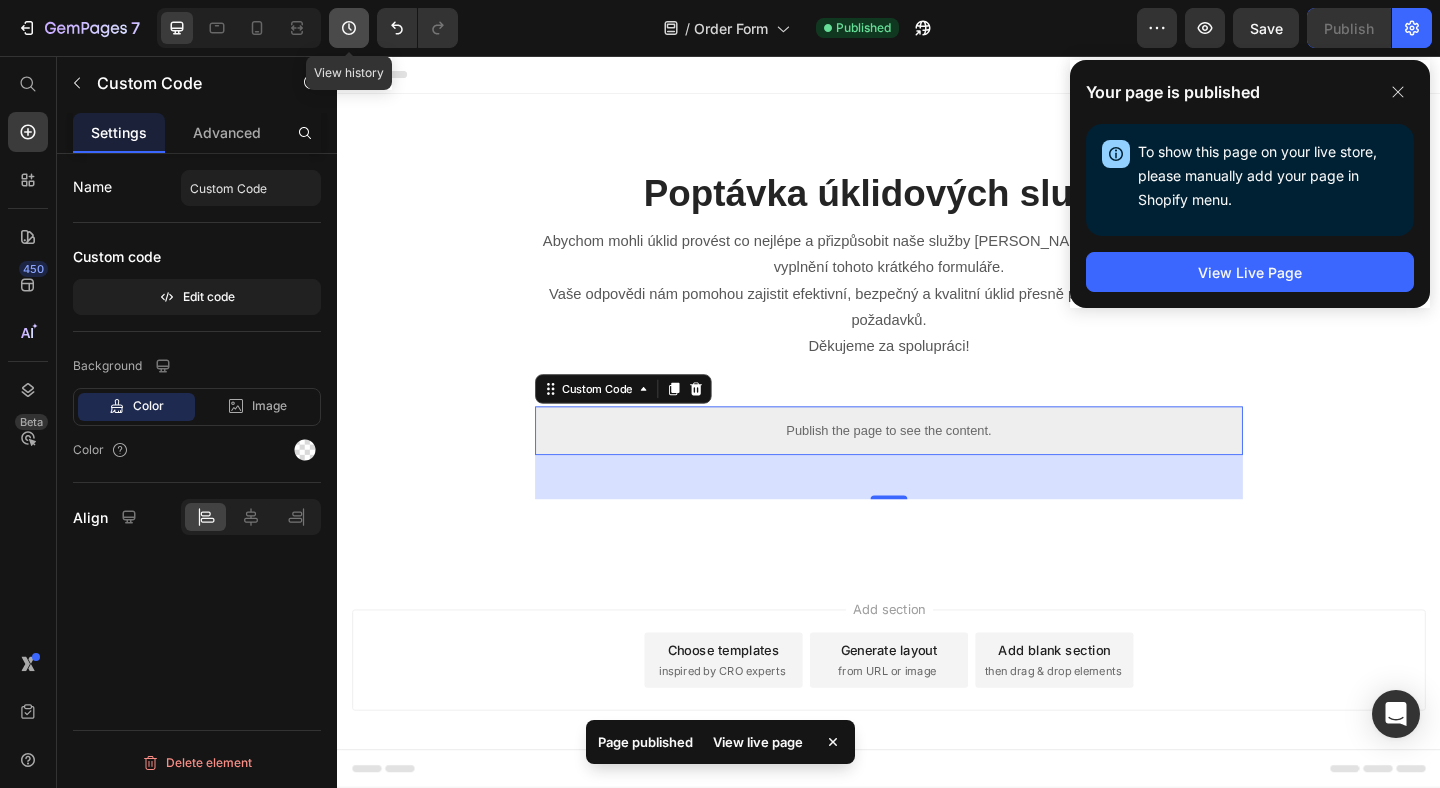 click 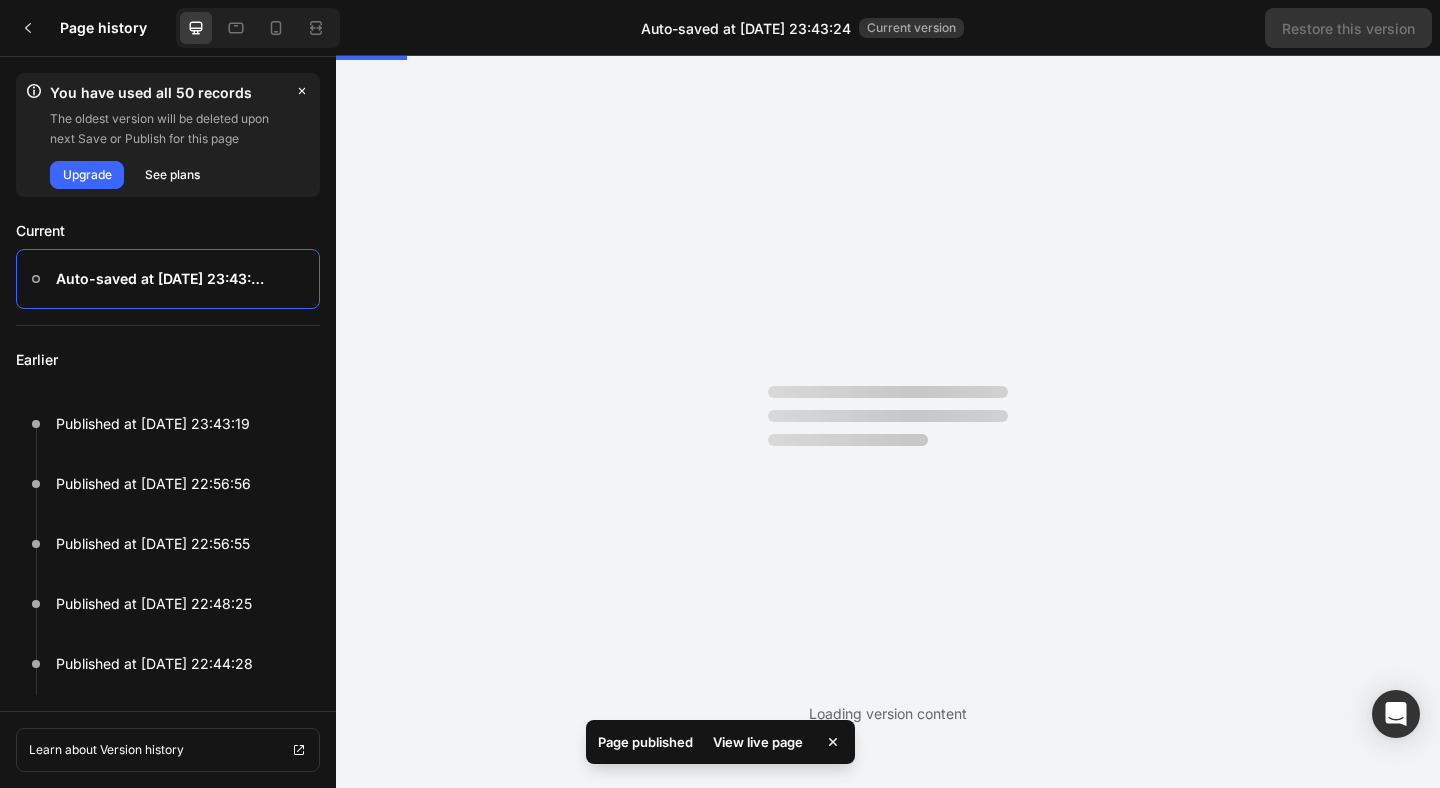 scroll, scrollTop: 0, scrollLeft: 0, axis: both 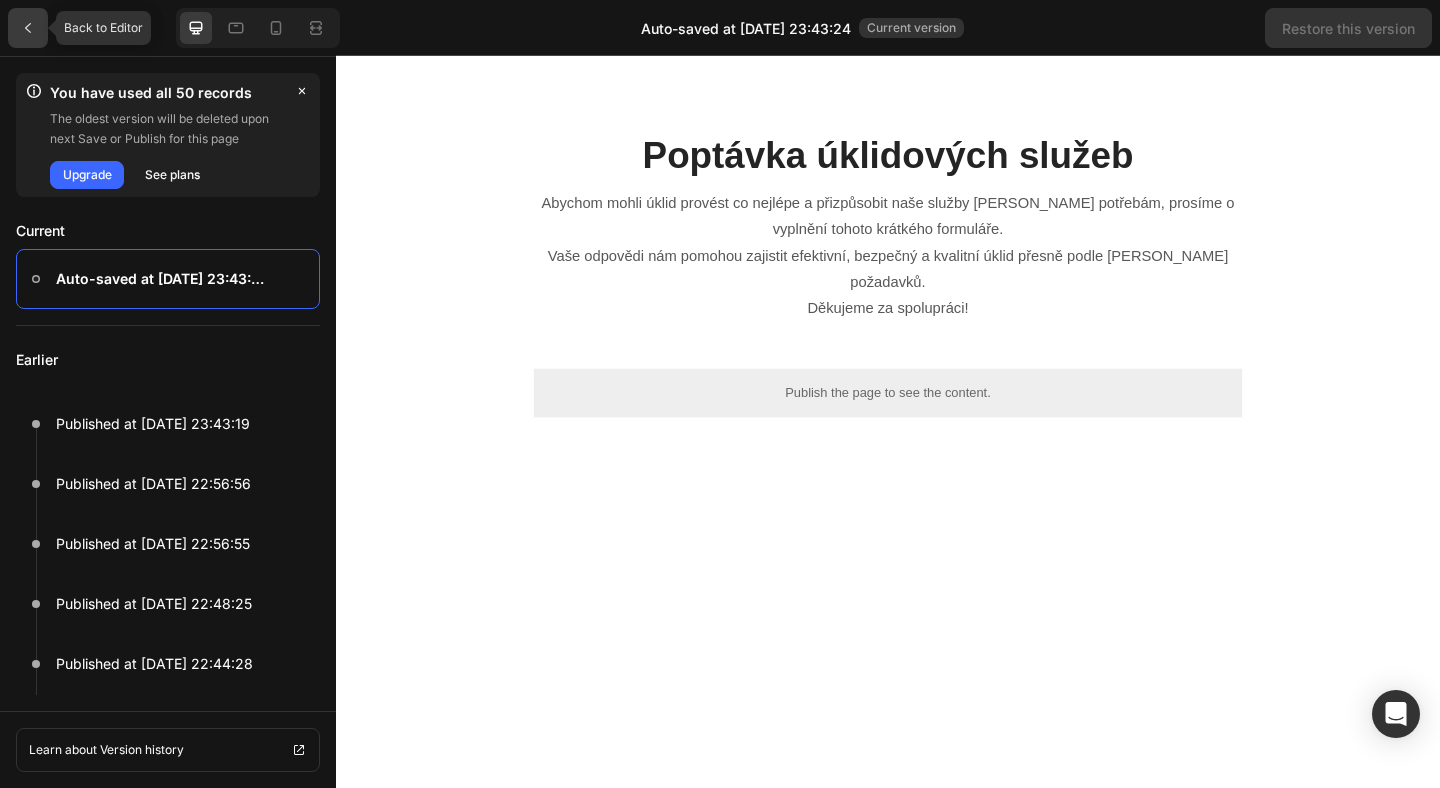 click at bounding box center [28, 28] 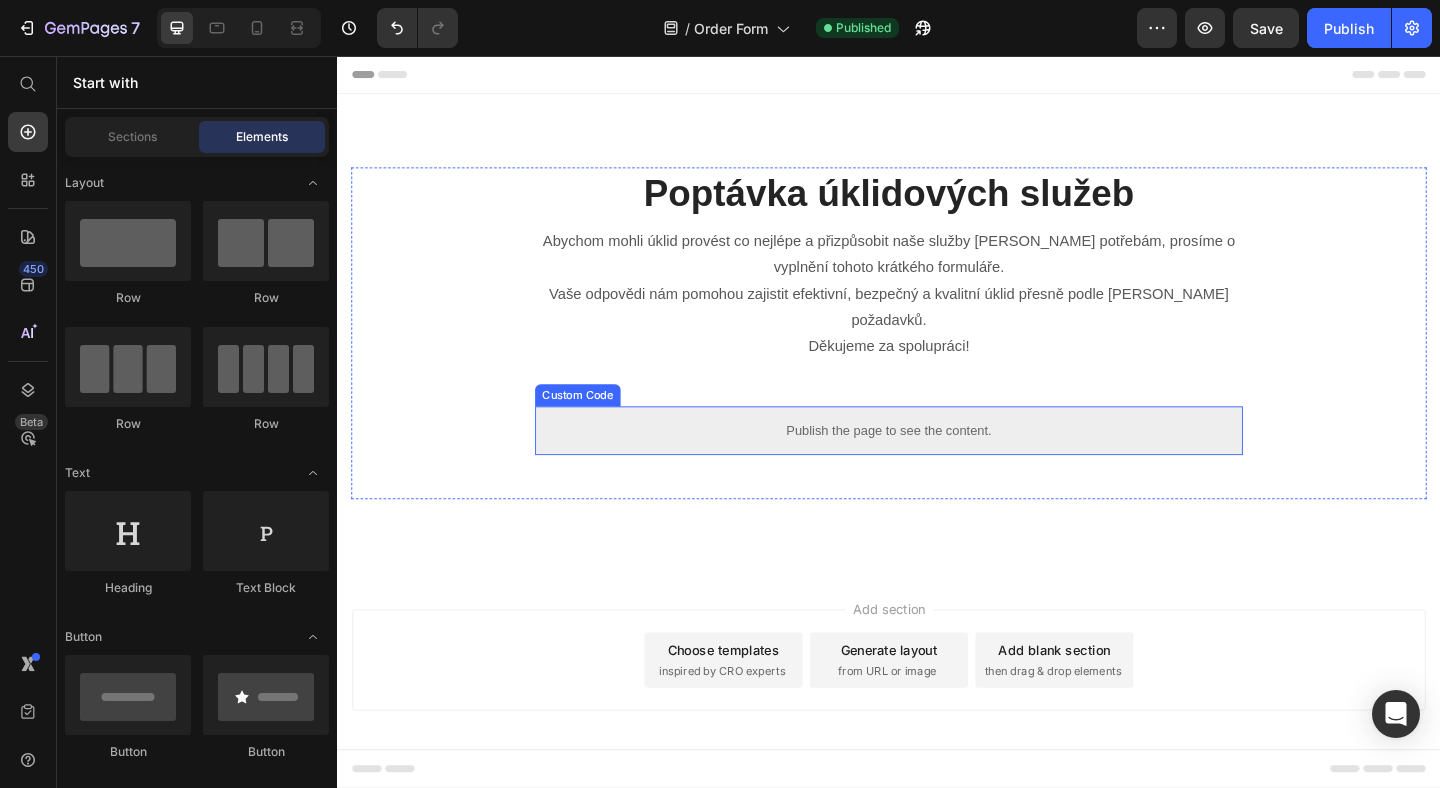 click on "Publish the page to see the content." at bounding box center [937, 463] 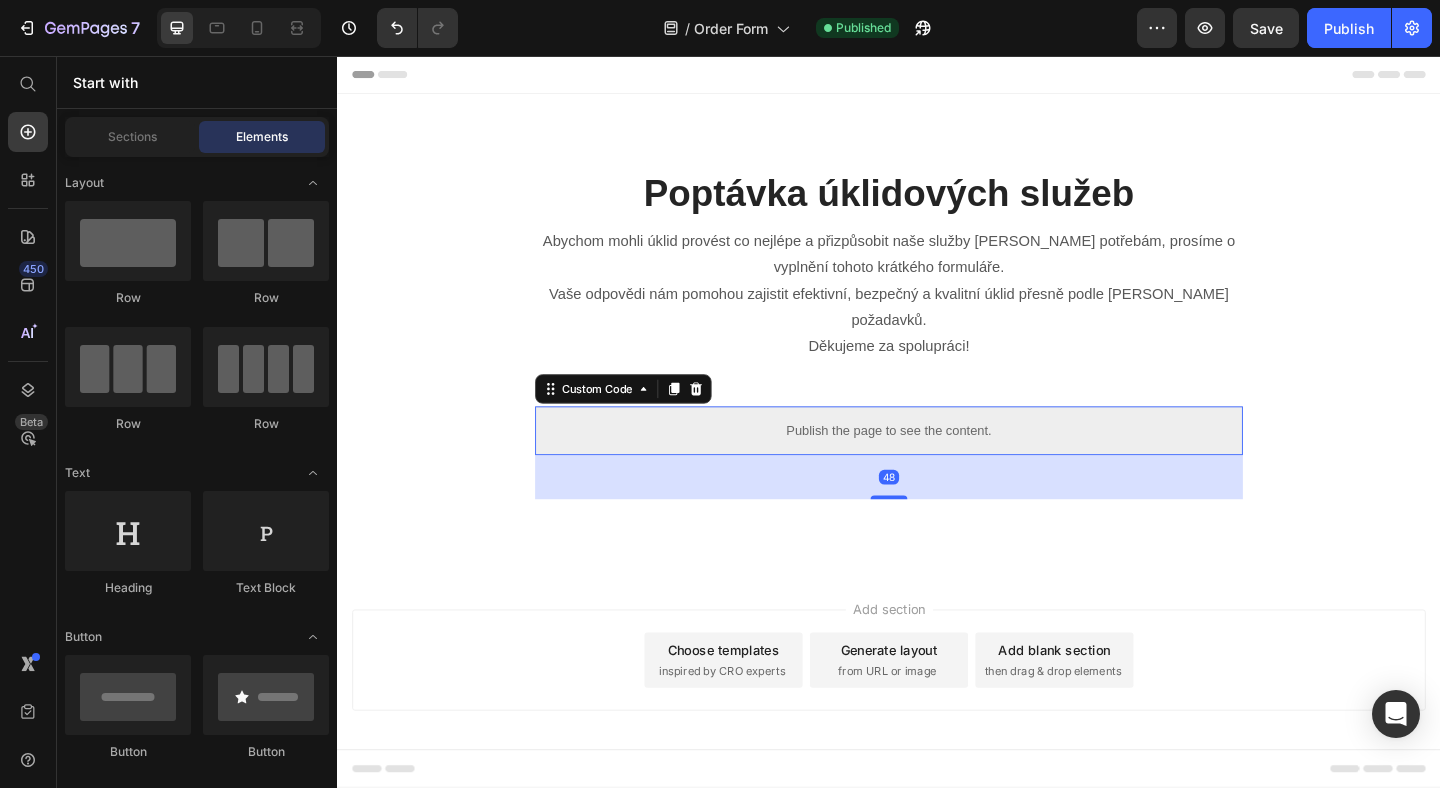click on "Publish the page to see the content." at bounding box center (937, 463) 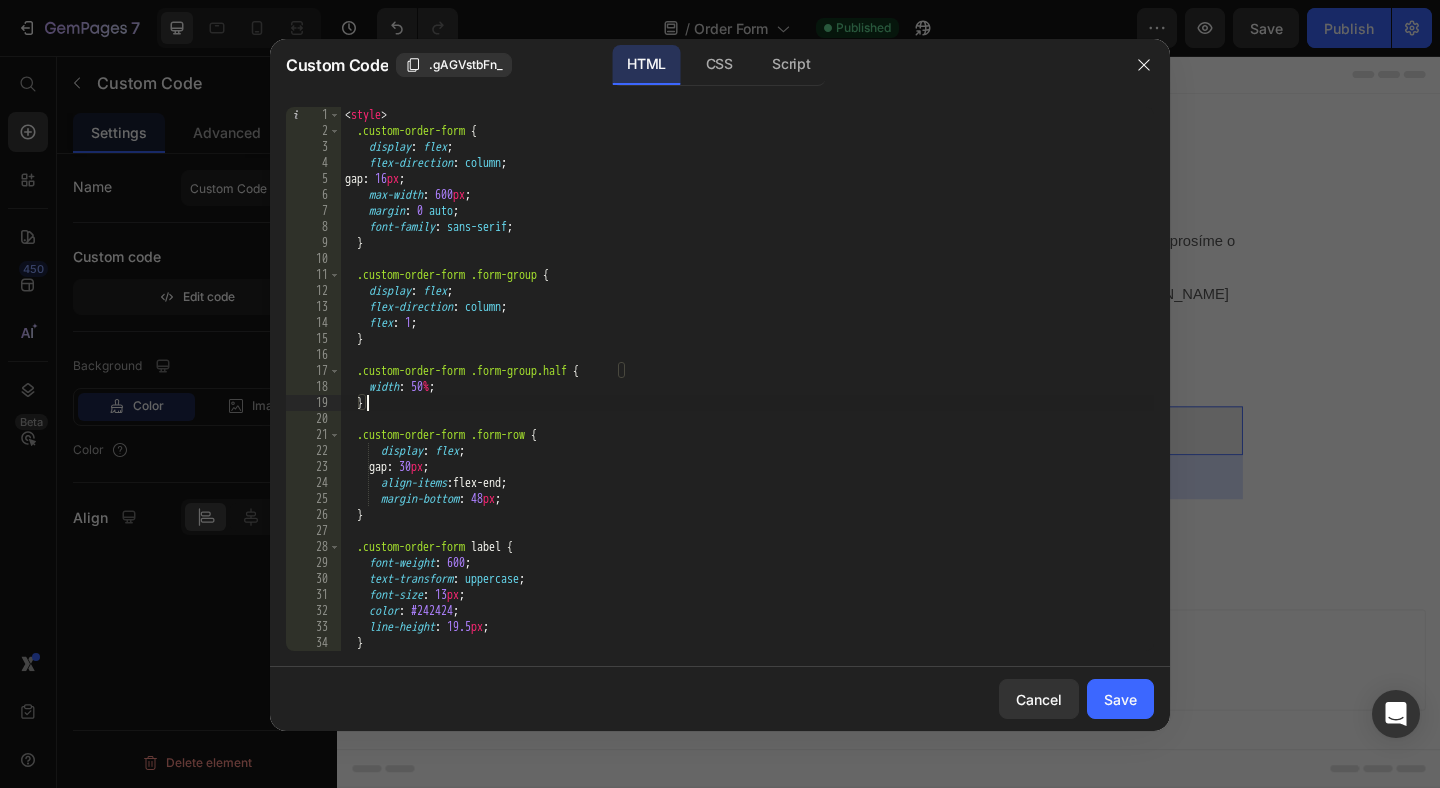click on "< style >    .custom-order-form   {      display :   flex ;      flex-direction :   column ;     gap :   16 px ;      max-width :   600 px ;      margin :   0   auto ;      font-family :   sans-serif ;    }    .custom-order-form   .form-group   {      display :   flex ;      flex-direction :   column ;      flex :   1 ;    }       .custom-order-form   .form-group.half   {      width :   50 % ;    }       .custom-order-form   .form-row   {         display :   flex ;        gap :   30 px ;         align-items :  flex-end ;         margin-bottom :   48 px ;    }    .custom-order-form   label   {      font-weight :   600 ;      text-transform :   uppercase ;      font-size :   13 px ;      color :   #242424 ;      line-height :   19.5 px ;    }" at bounding box center [747, 395] 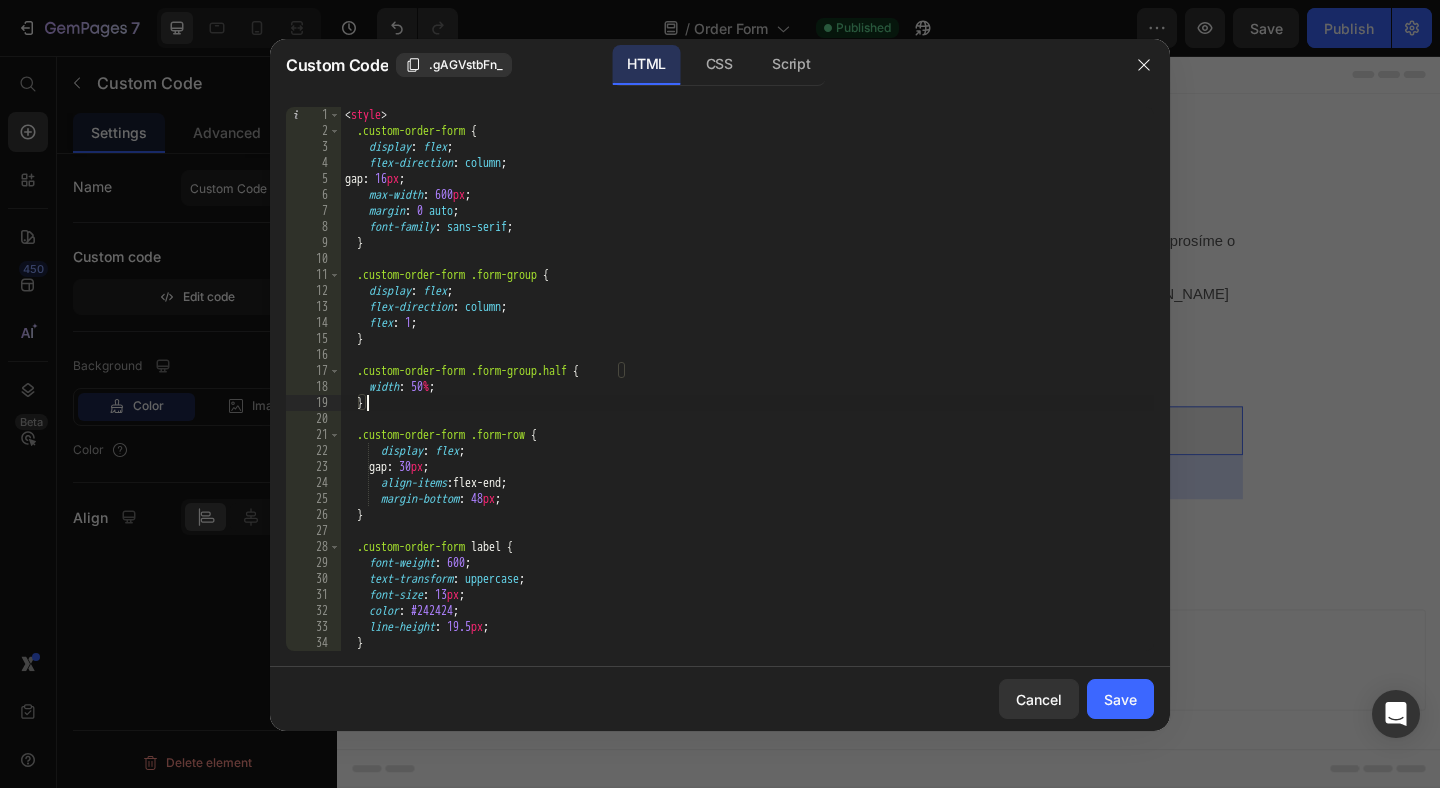 type on "</script>" 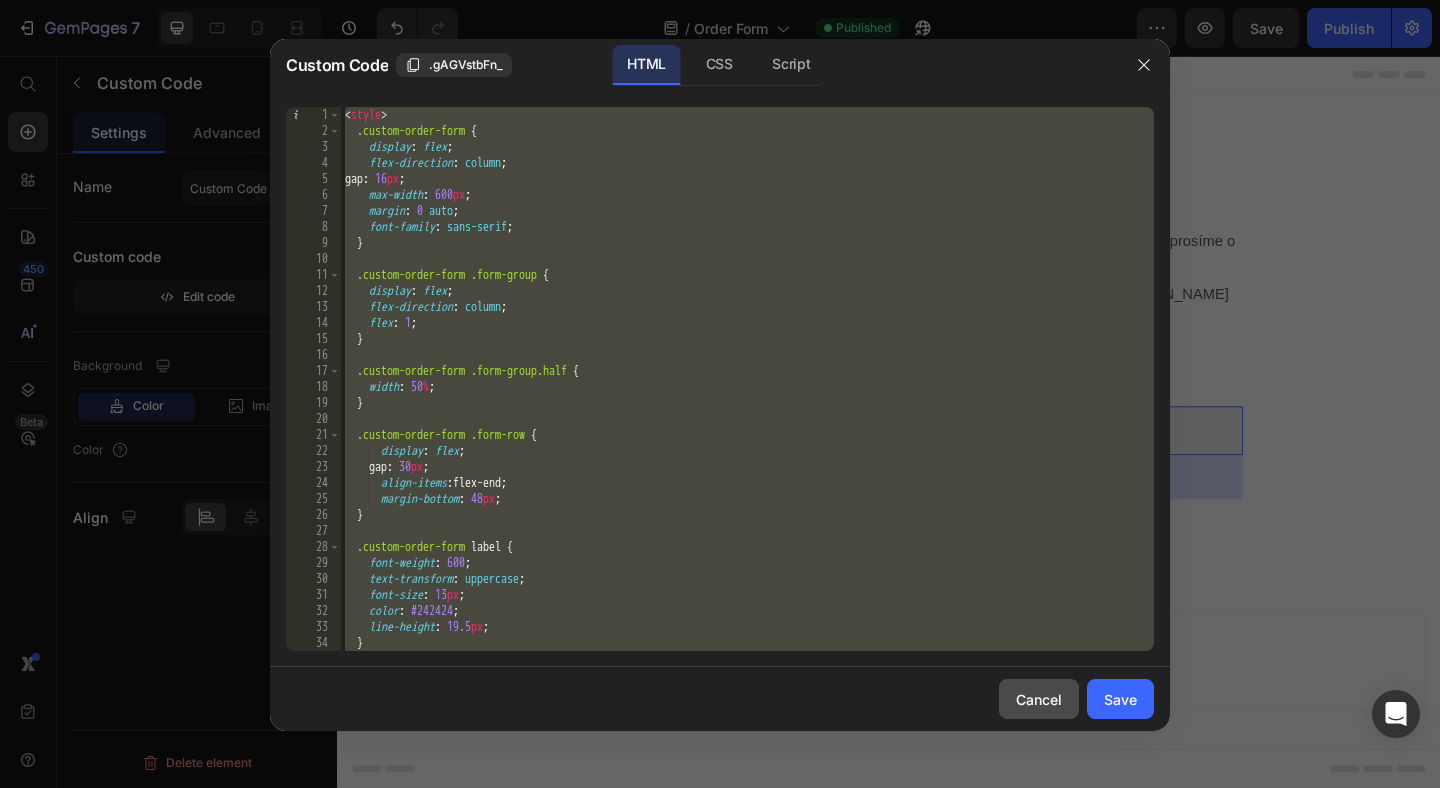 click on "Cancel" 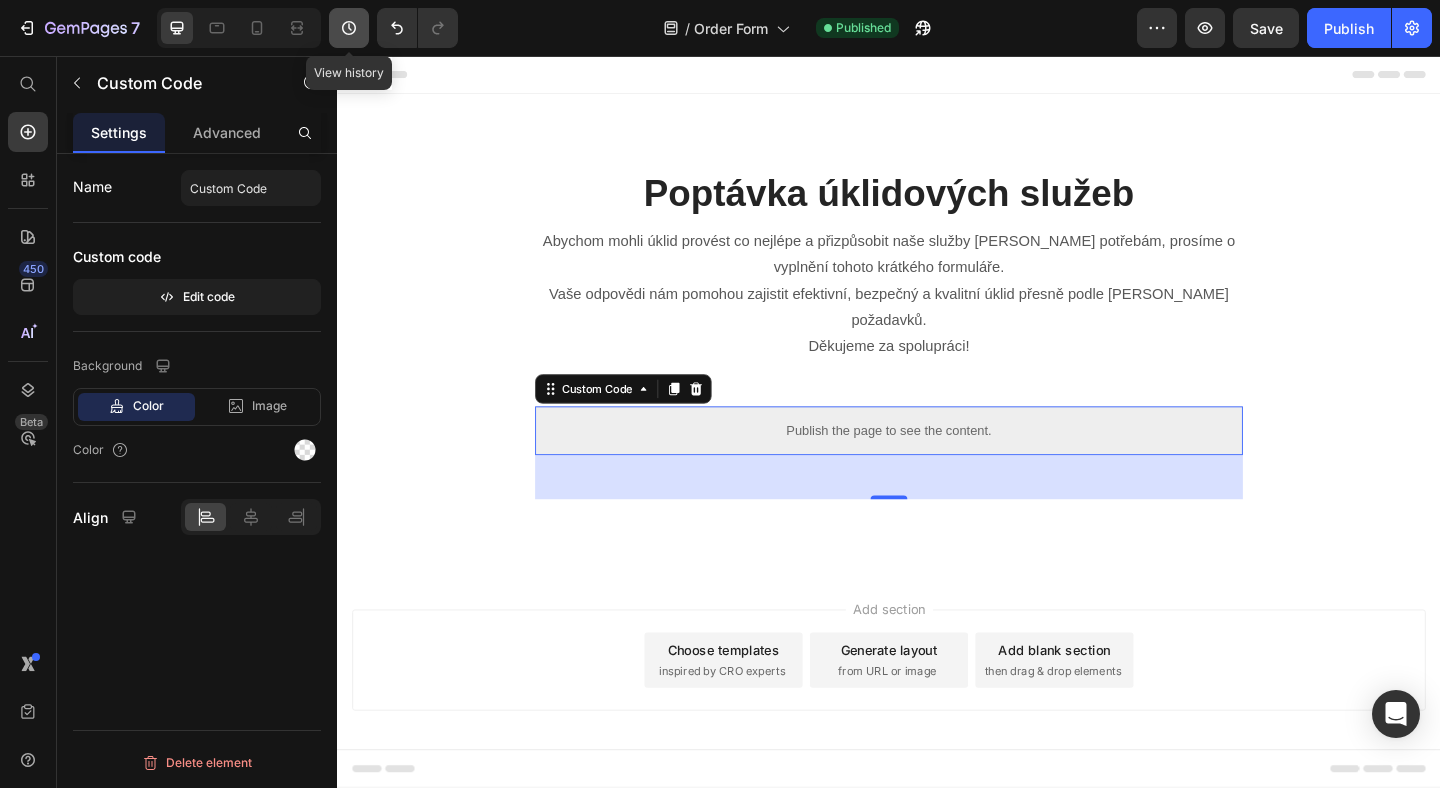 click 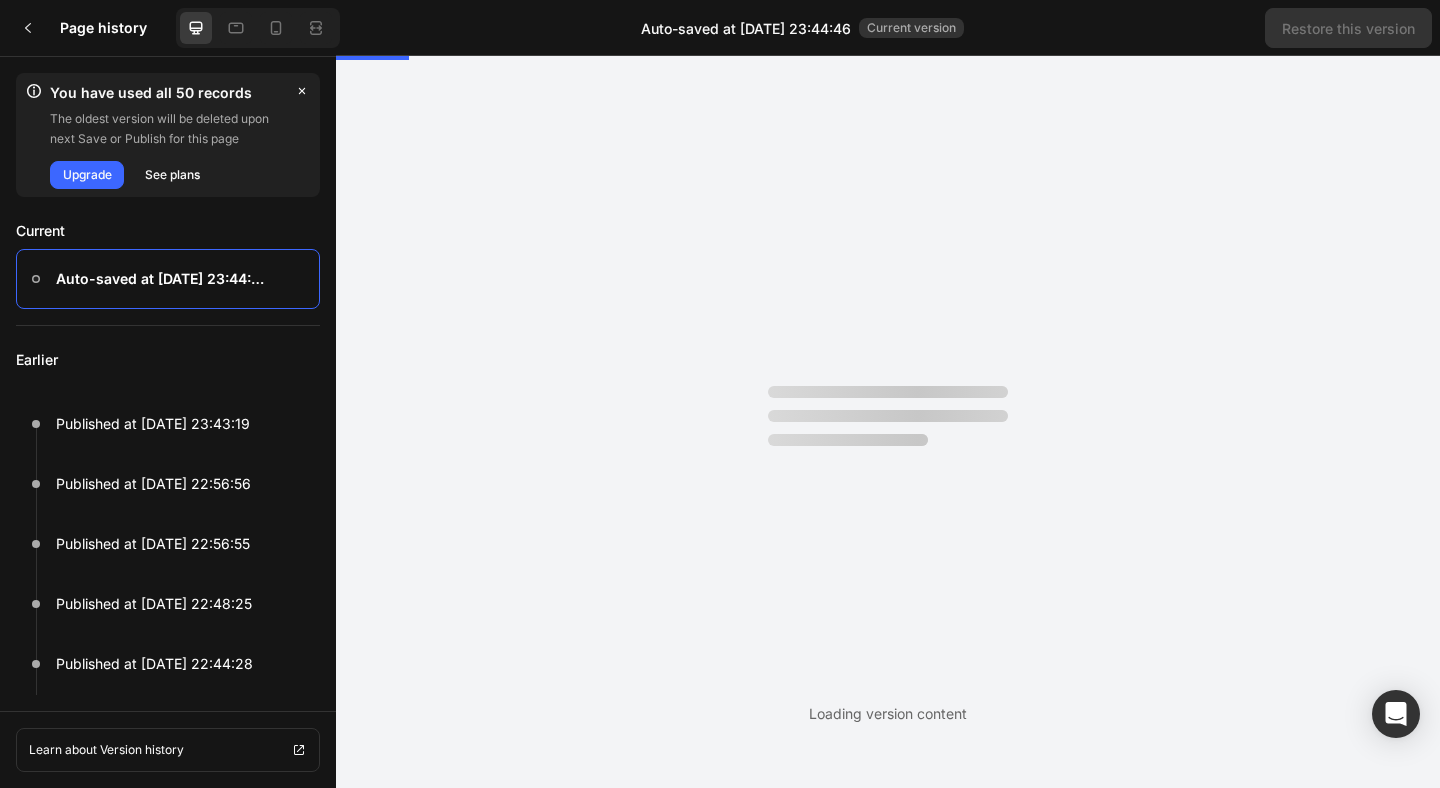 scroll, scrollTop: 0, scrollLeft: 0, axis: both 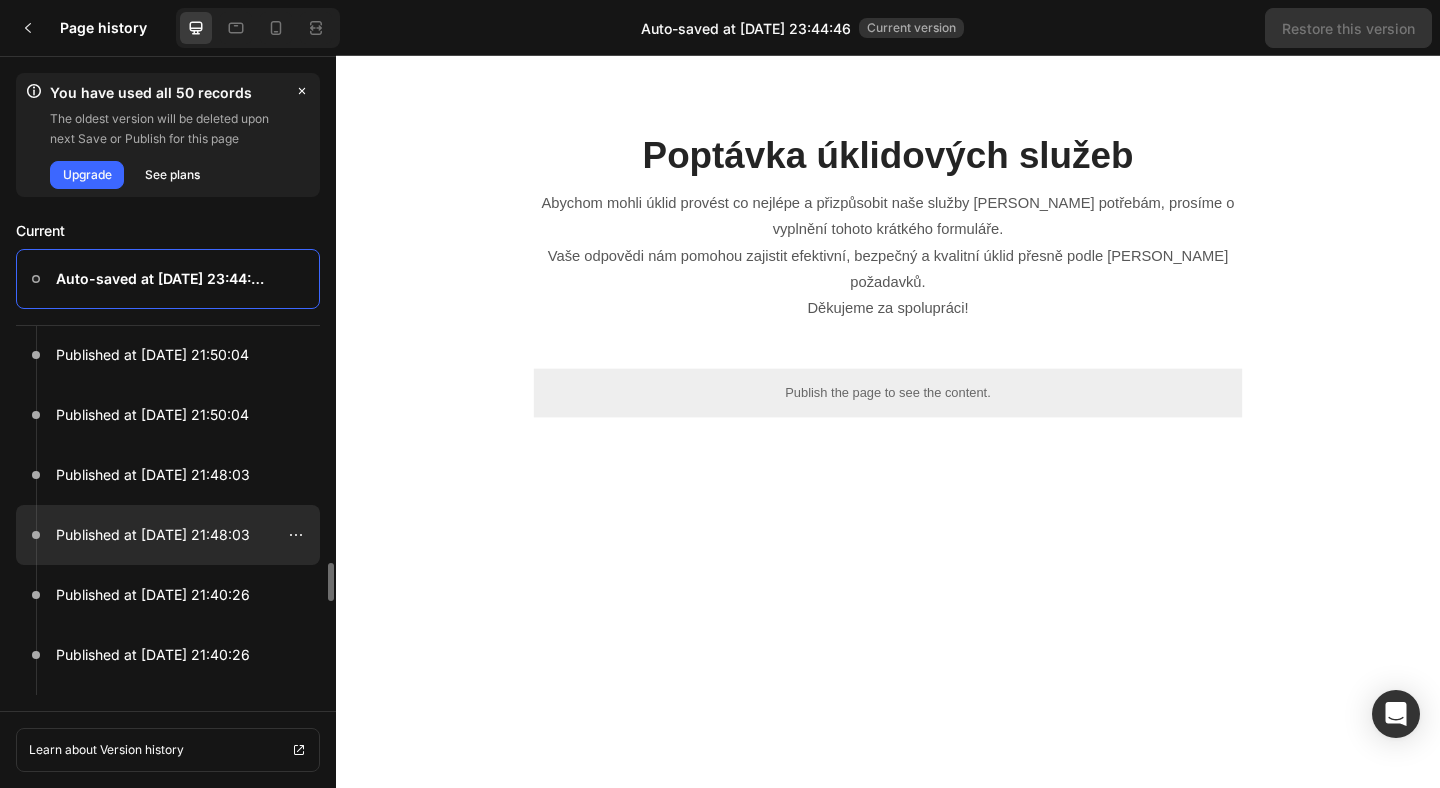 click on "Published at [DATE] 21:48:03" at bounding box center (153, 535) 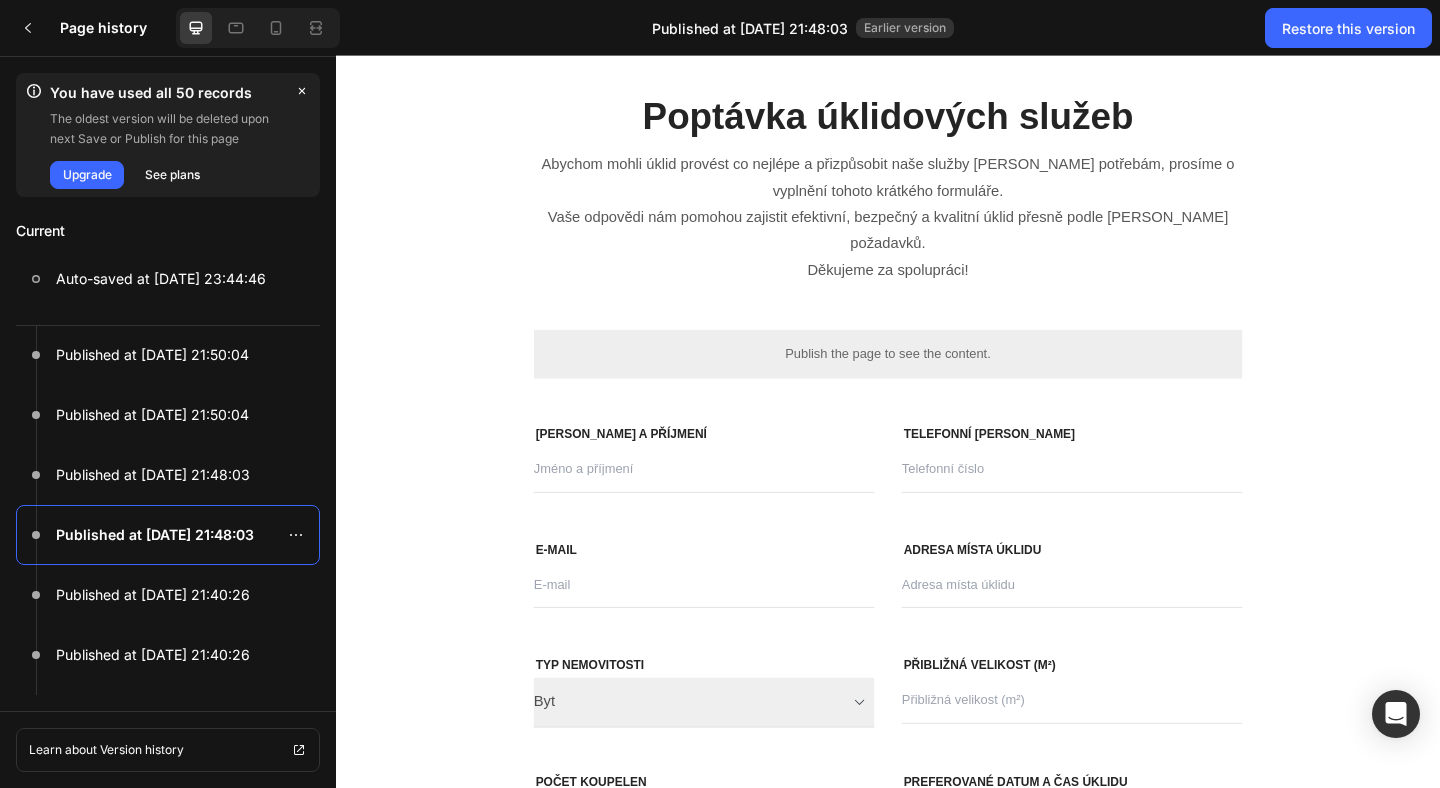 scroll, scrollTop: 0, scrollLeft: 0, axis: both 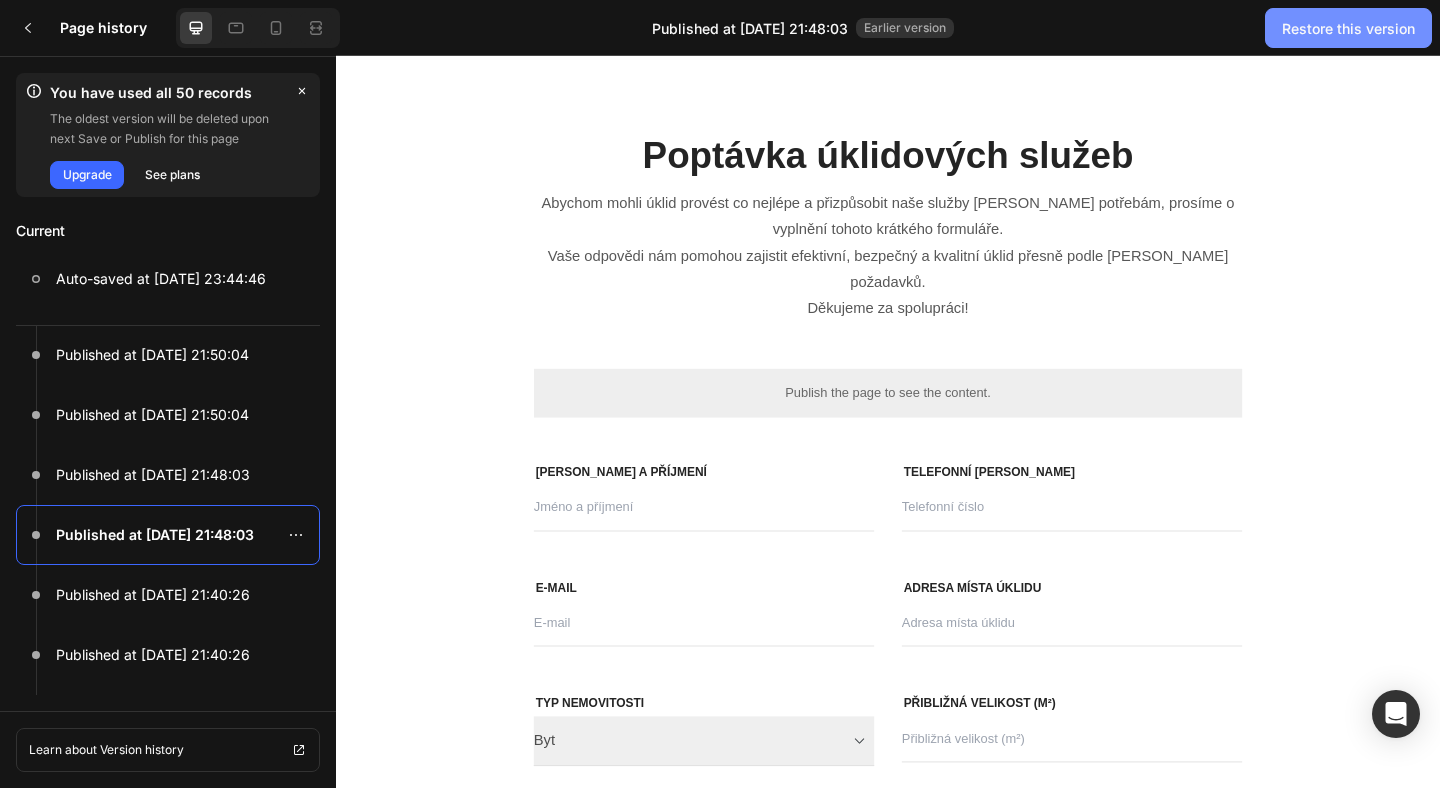 click on "Restore this version" at bounding box center [1348, 28] 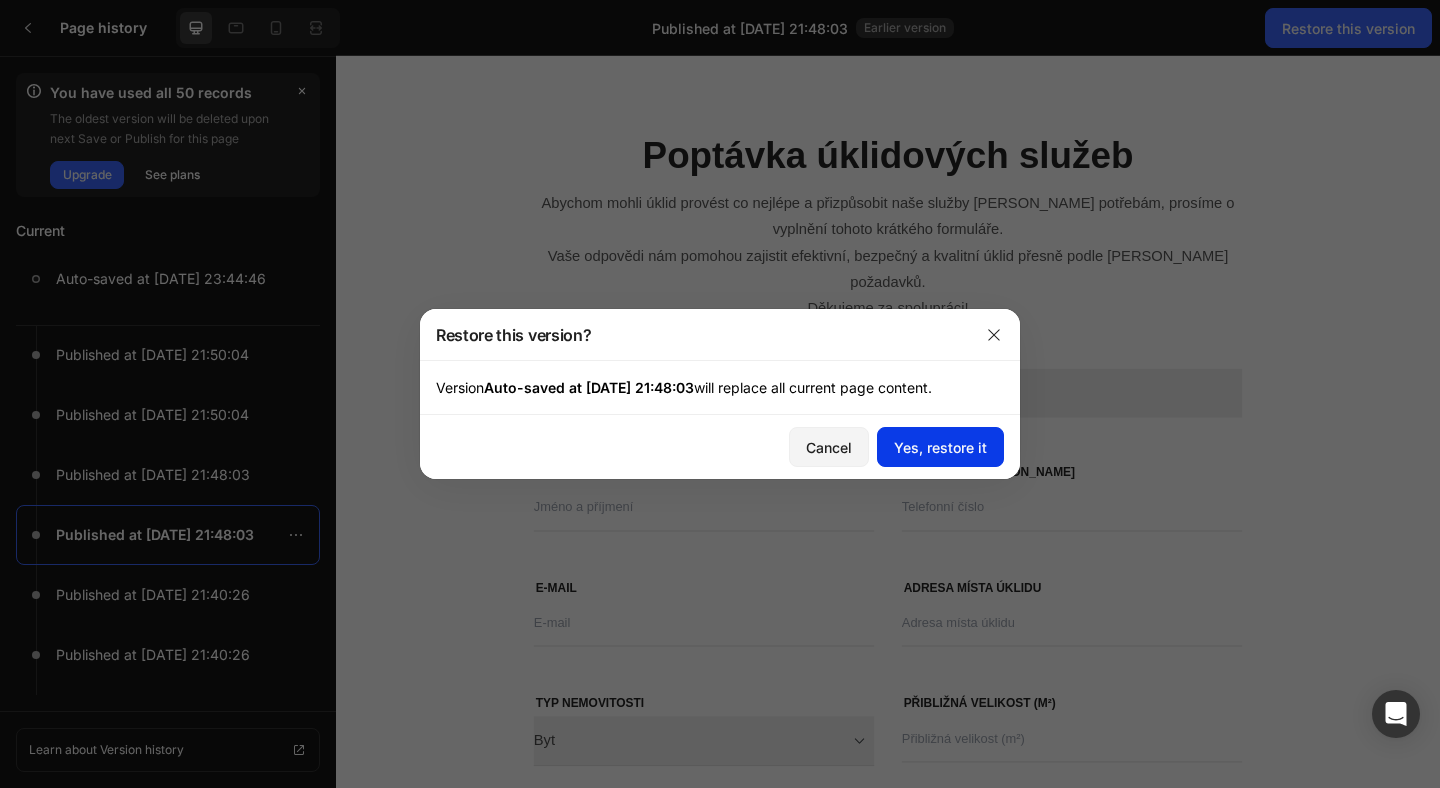 click on "Yes, restore it" at bounding box center (940, 447) 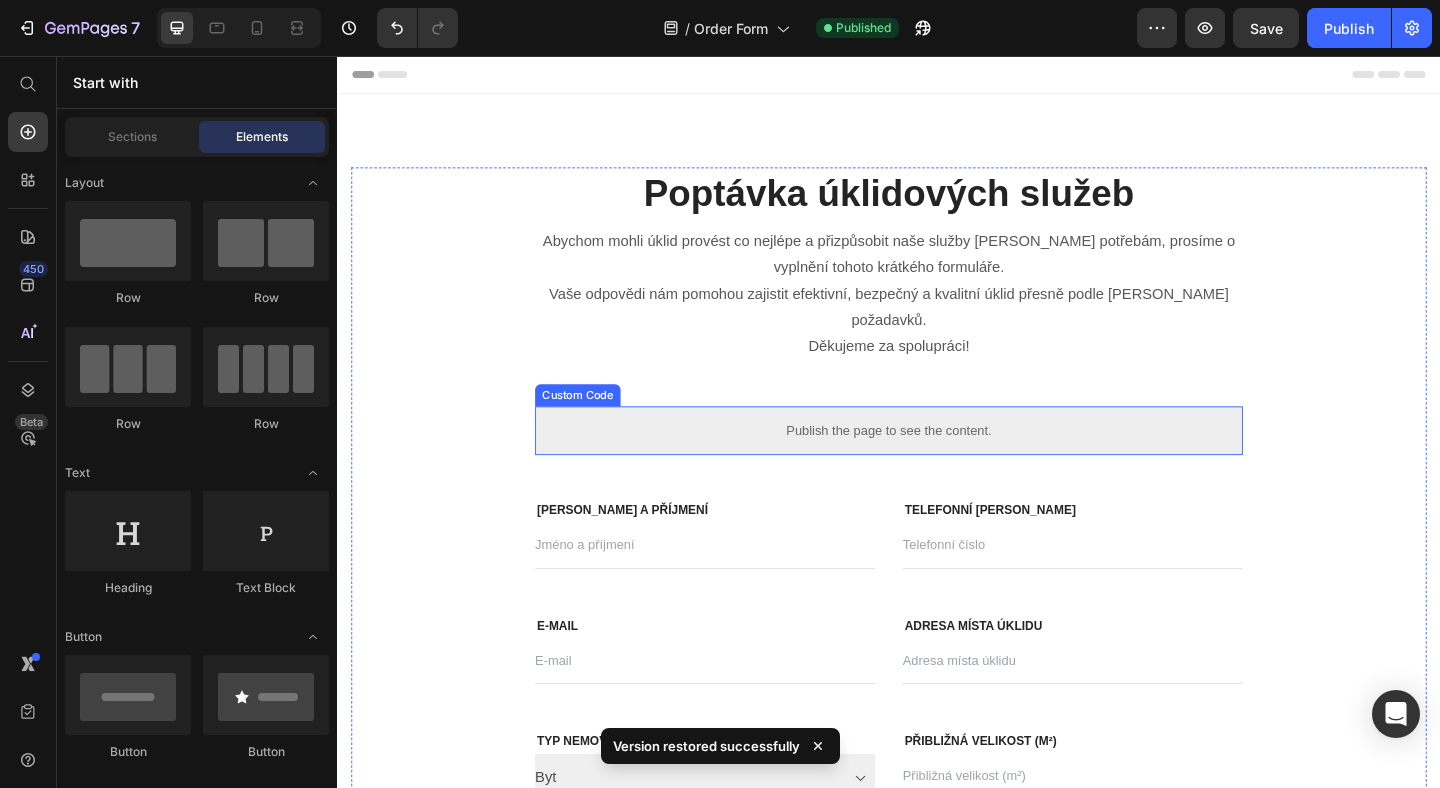 click on "Publish the page to see the content." at bounding box center [937, 463] 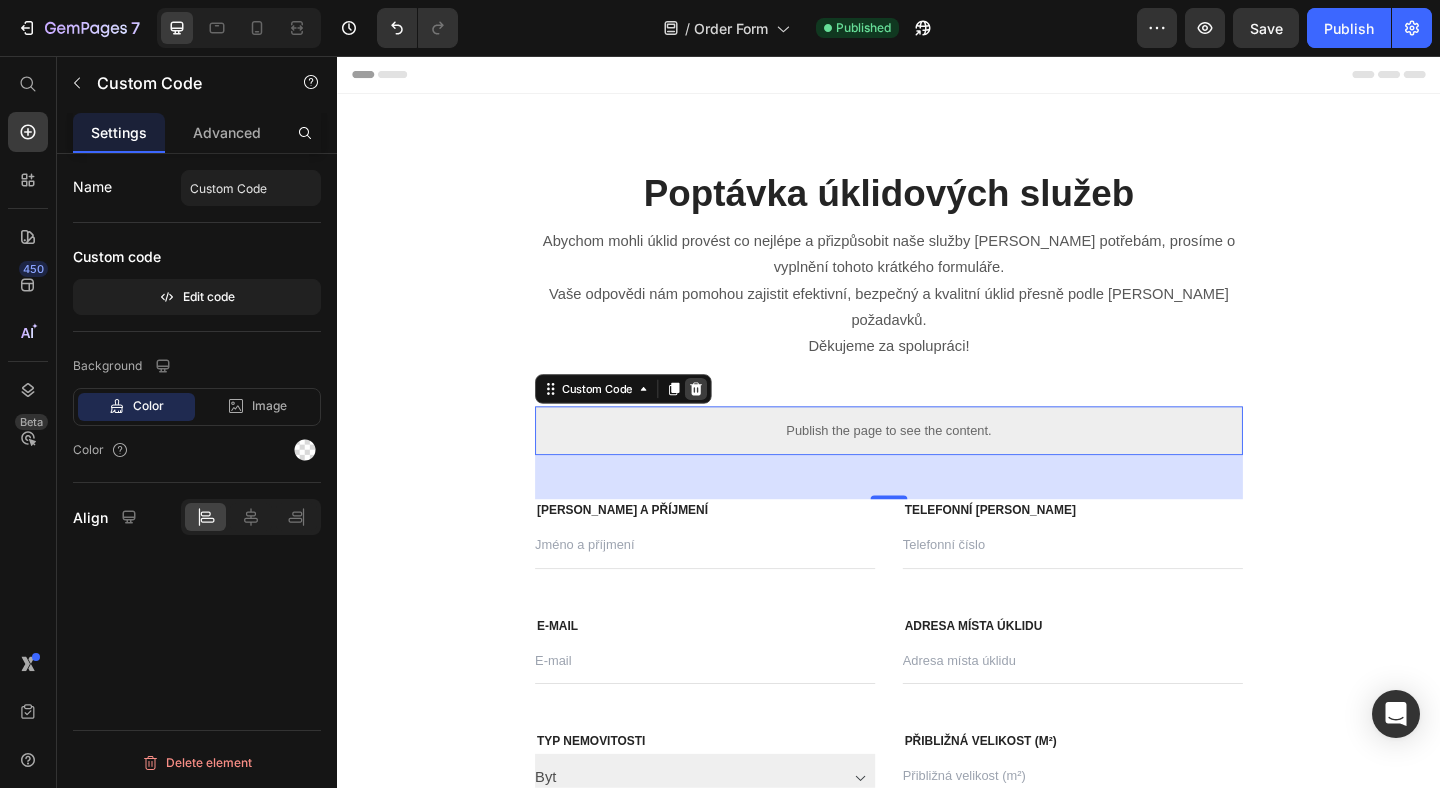click 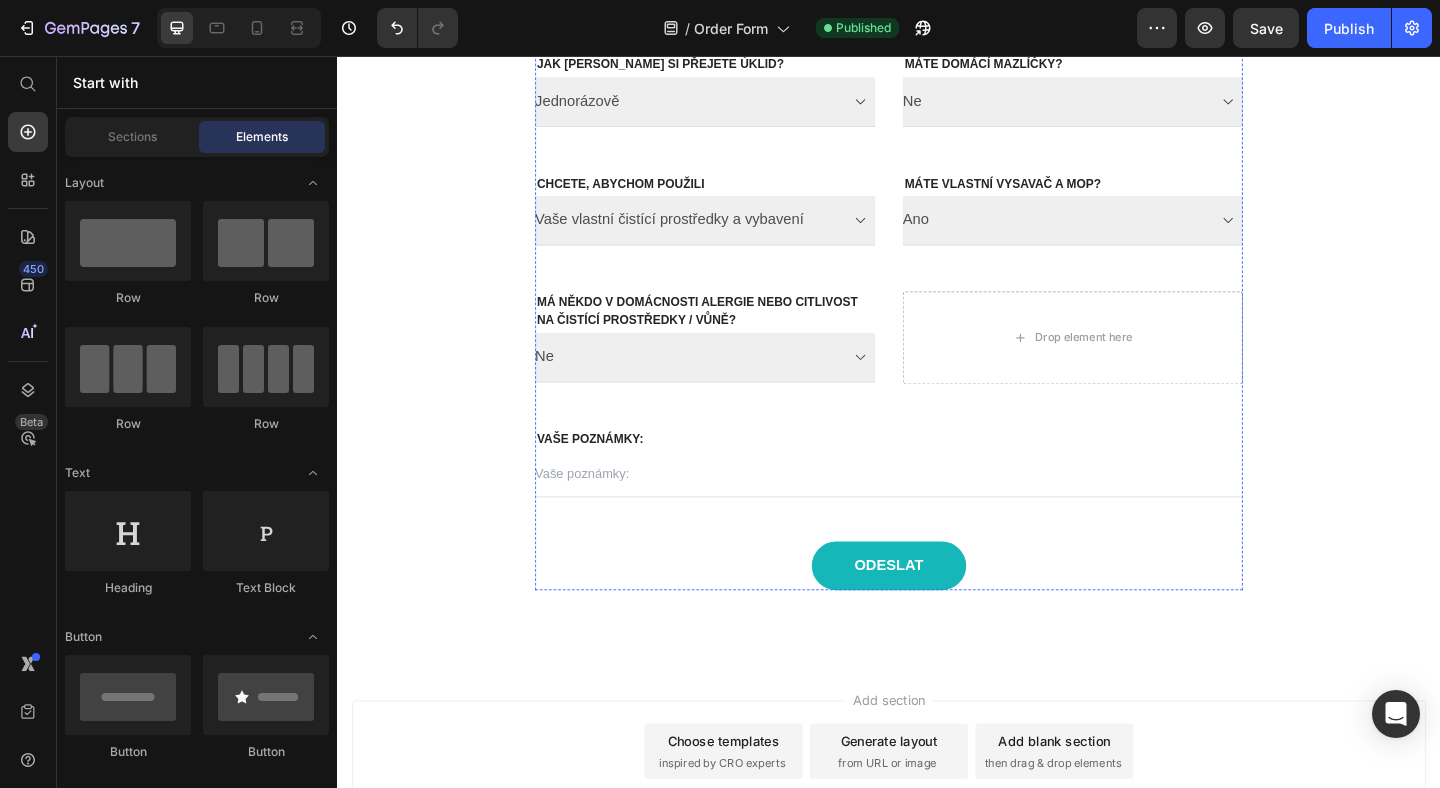 scroll, scrollTop: 910, scrollLeft: 0, axis: vertical 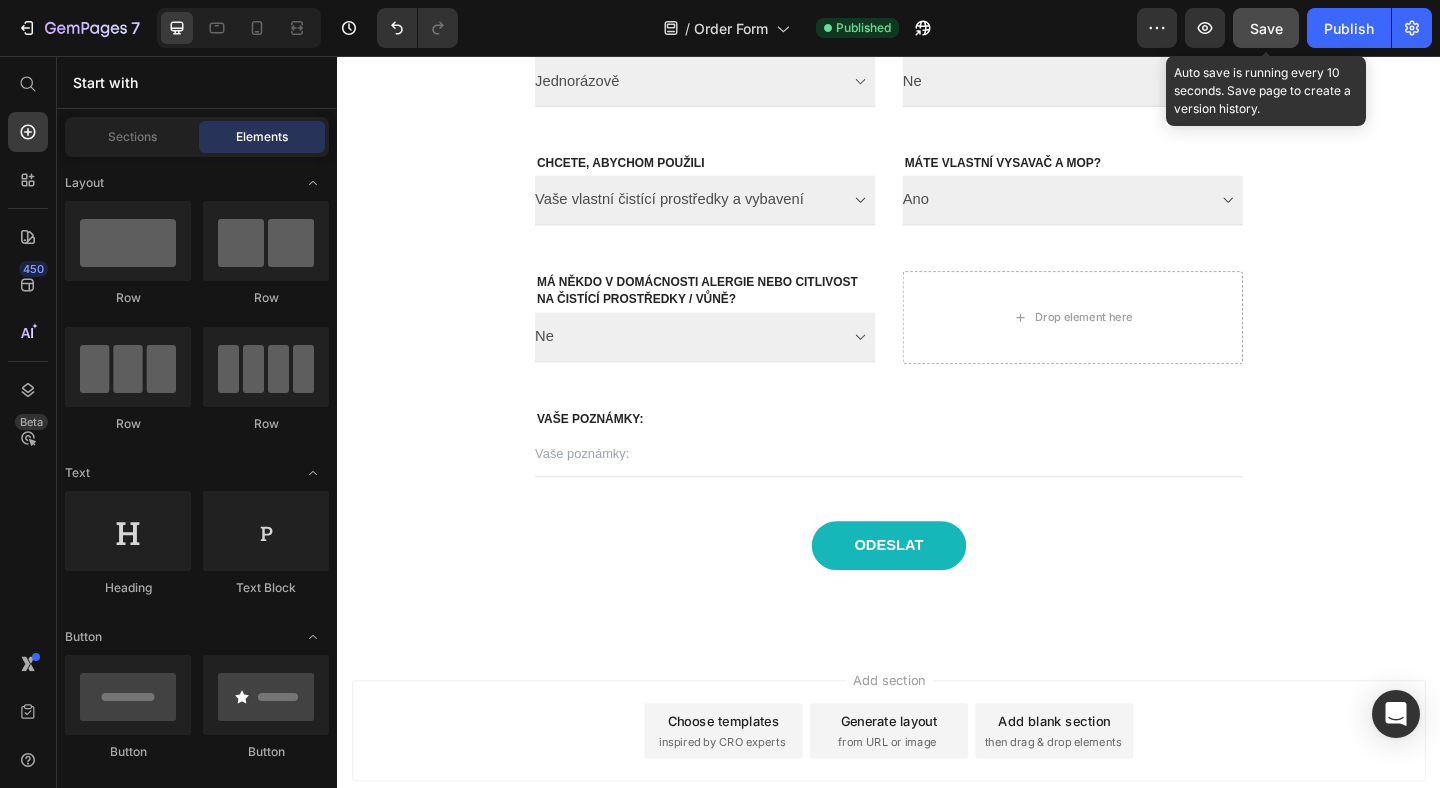 click on "Save" at bounding box center (1266, 28) 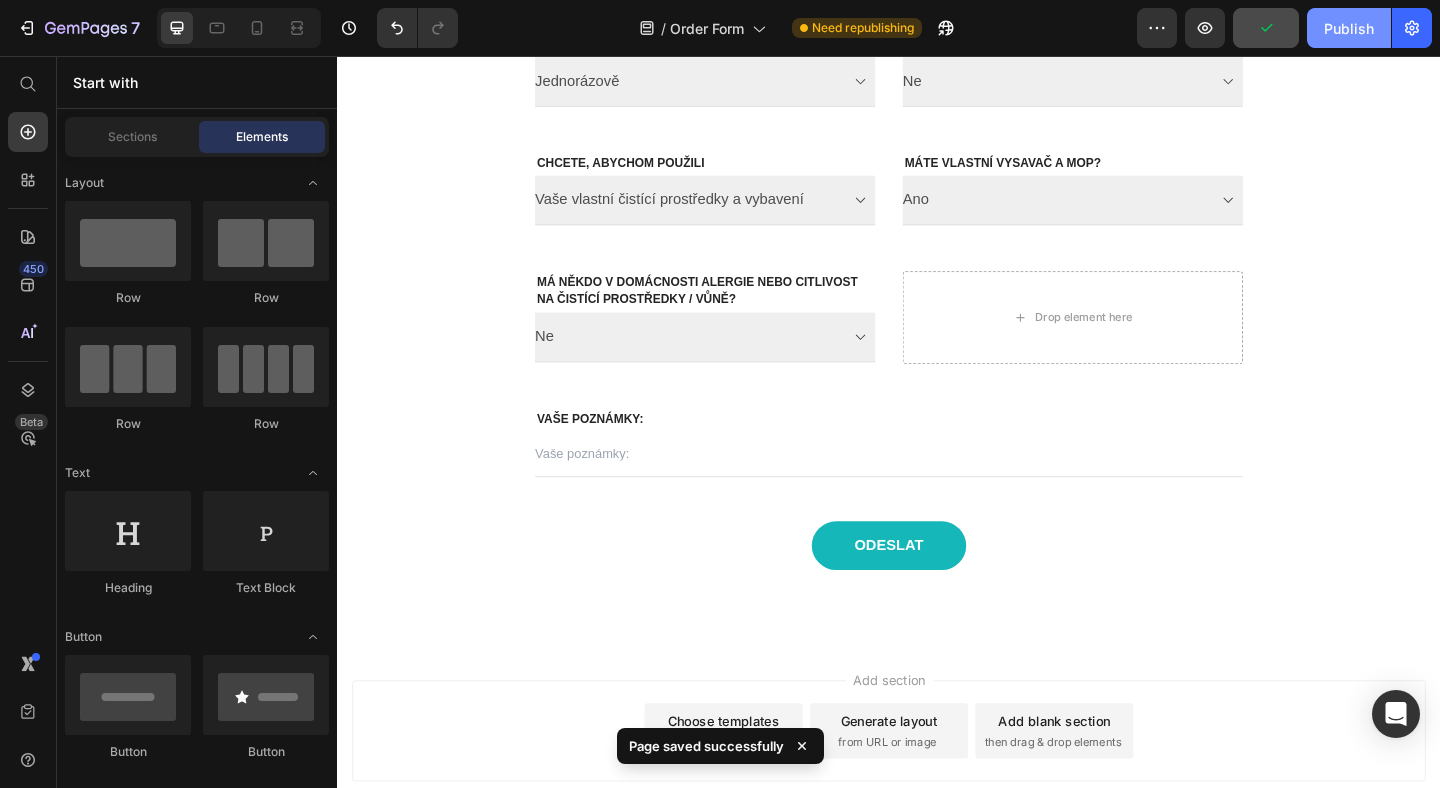 click on "Publish" at bounding box center (1349, 28) 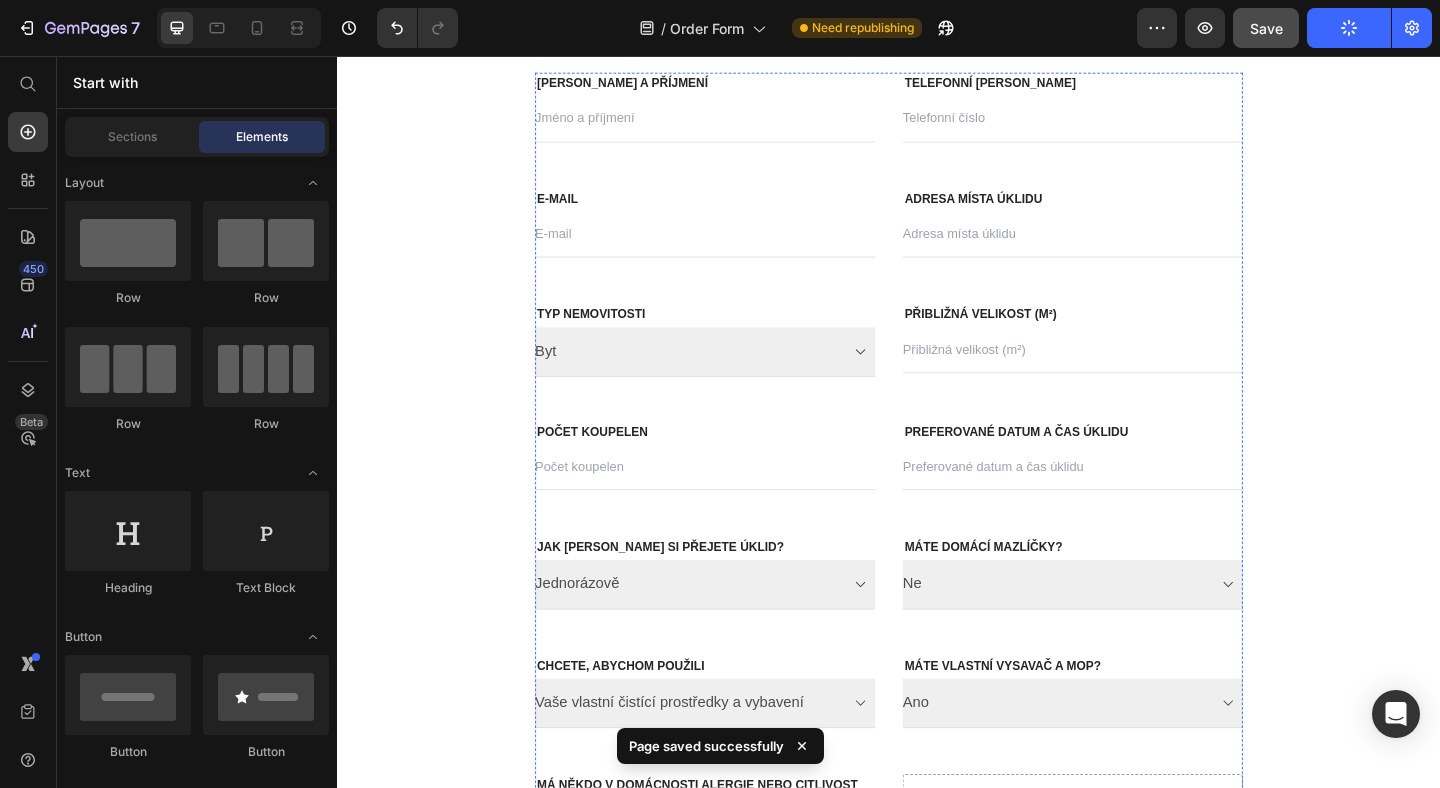 scroll, scrollTop: 0, scrollLeft: 0, axis: both 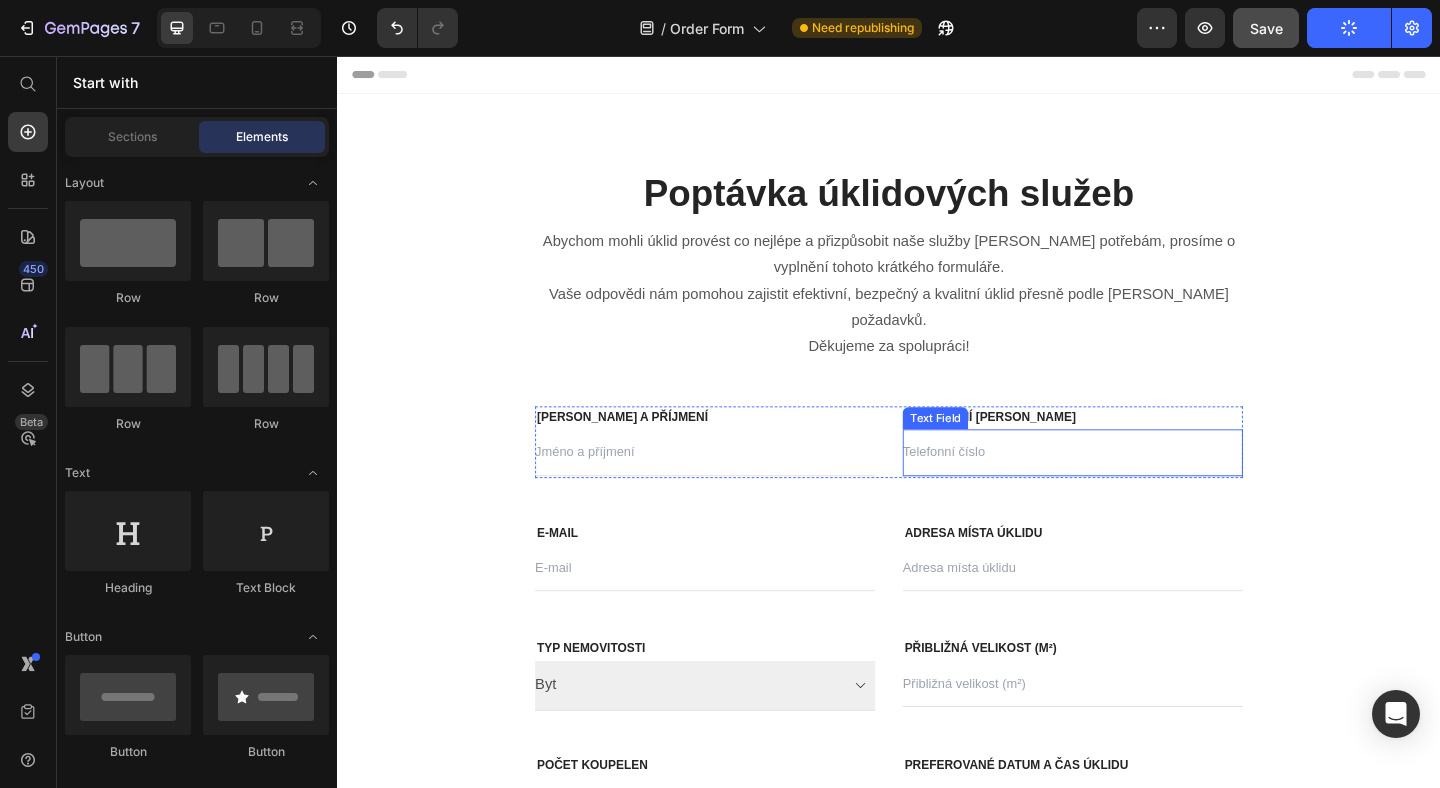 click at bounding box center (1137, 487) 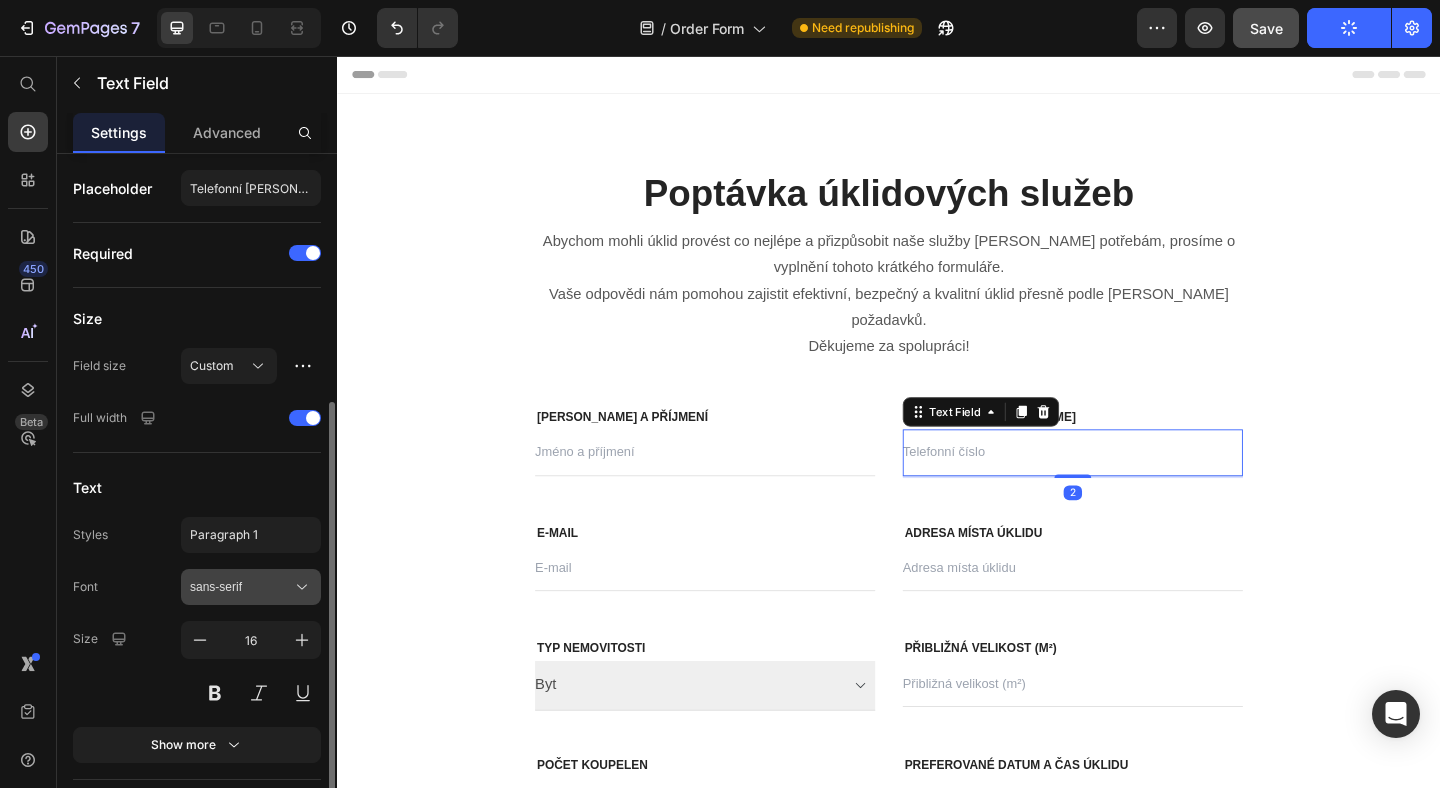 scroll, scrollTop: 135, scrollLeft: 0, axis: vertical 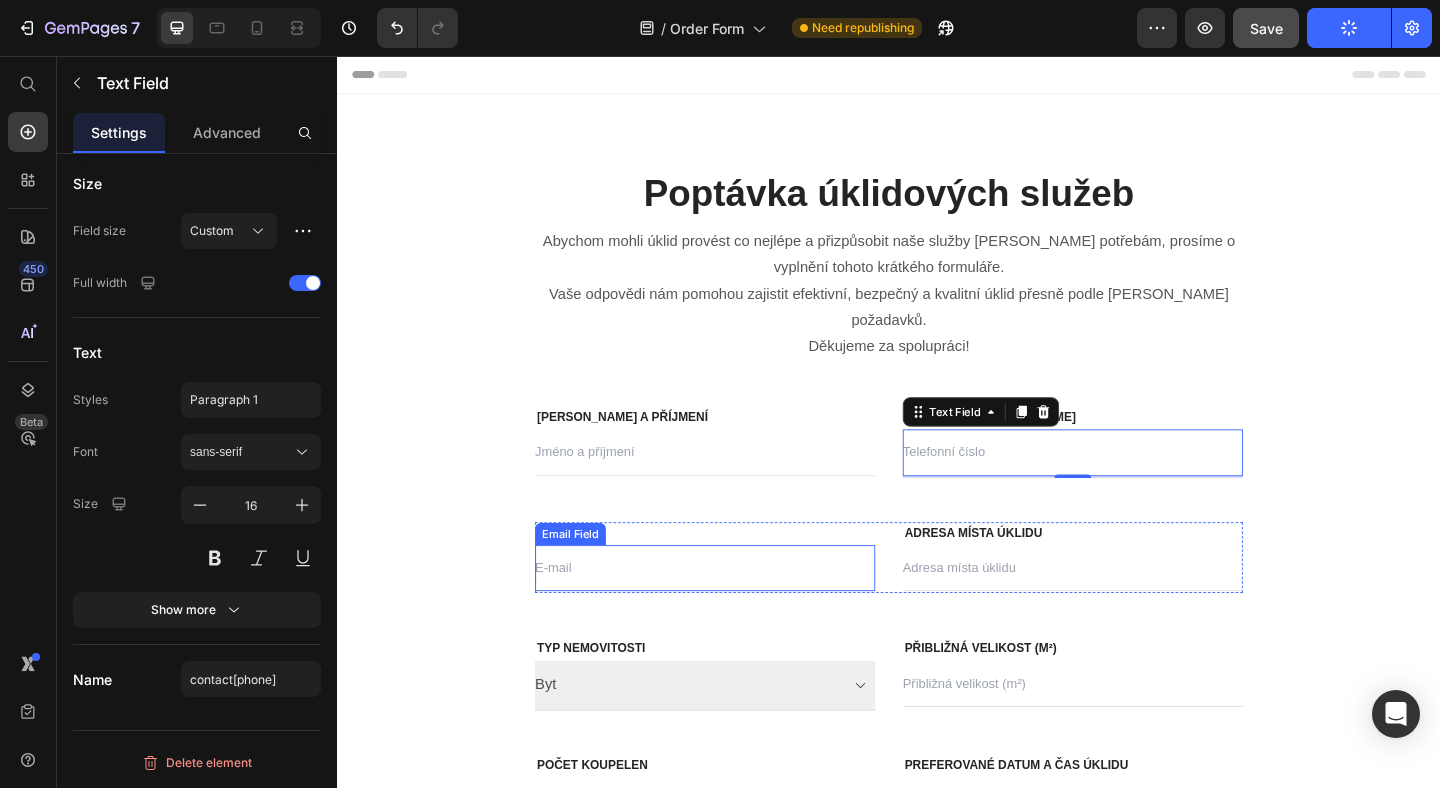 click at bounding box center [737, 613] 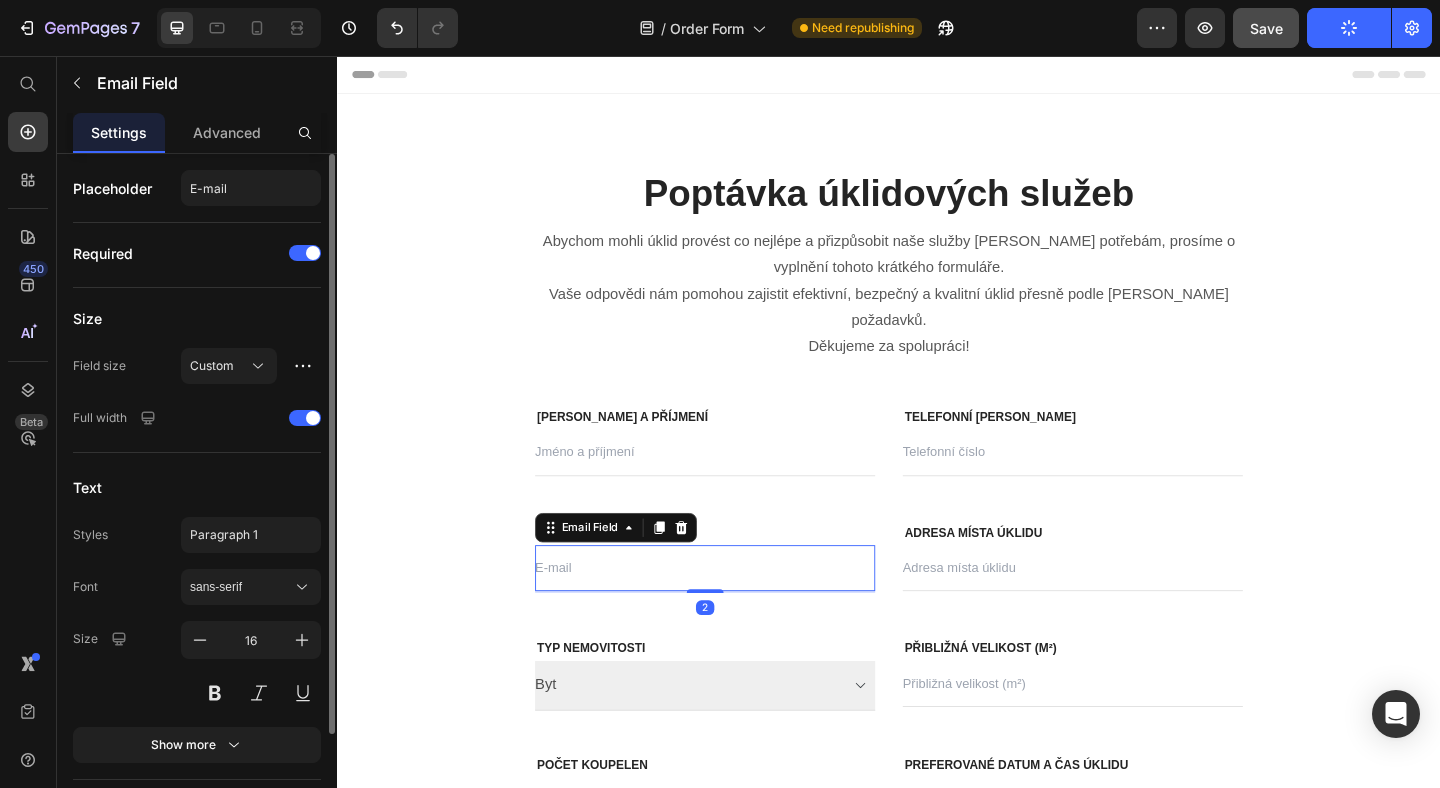 scroll, scrollTop: 131, scrollLeft: 0, axis: vertical 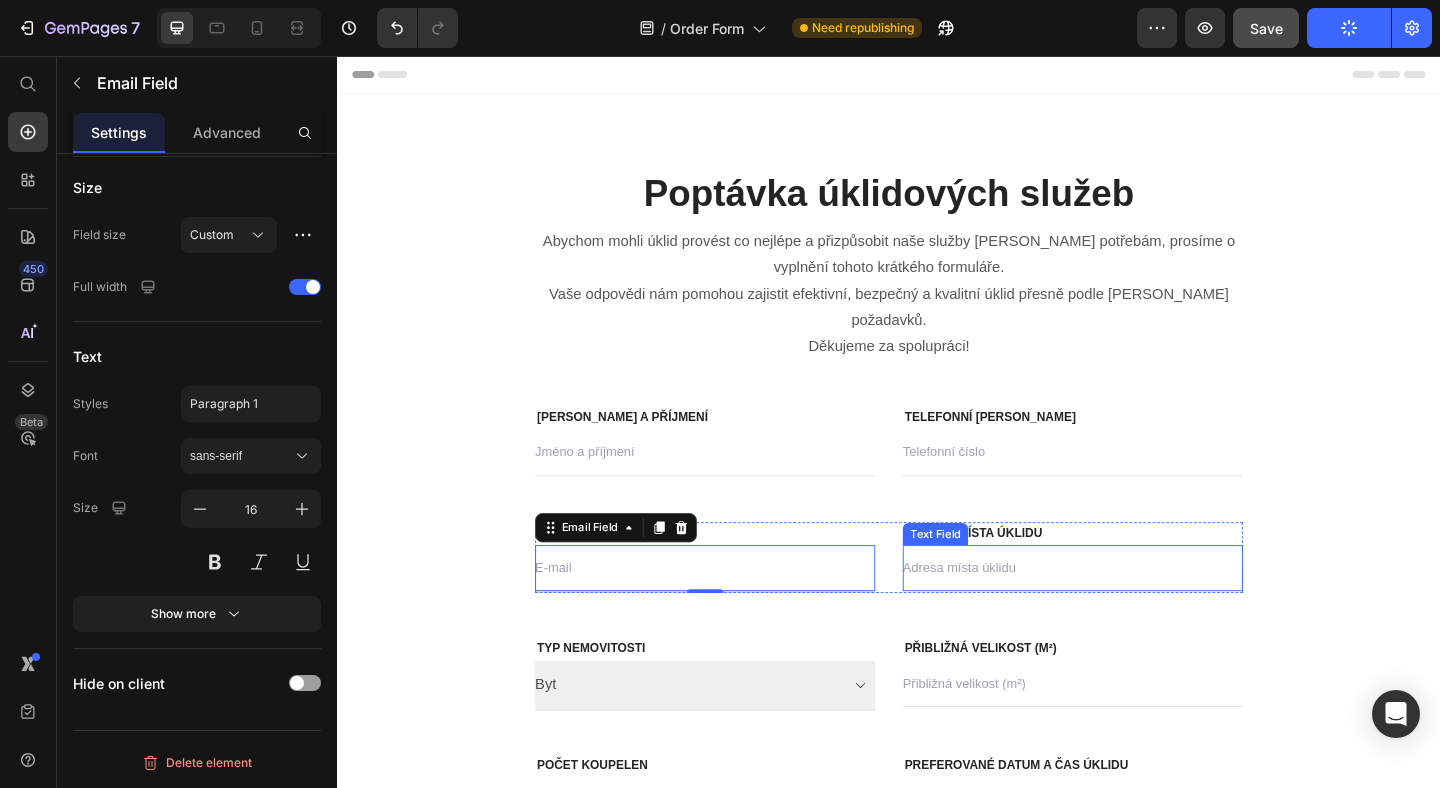 click at bounding box center (1137, 613) 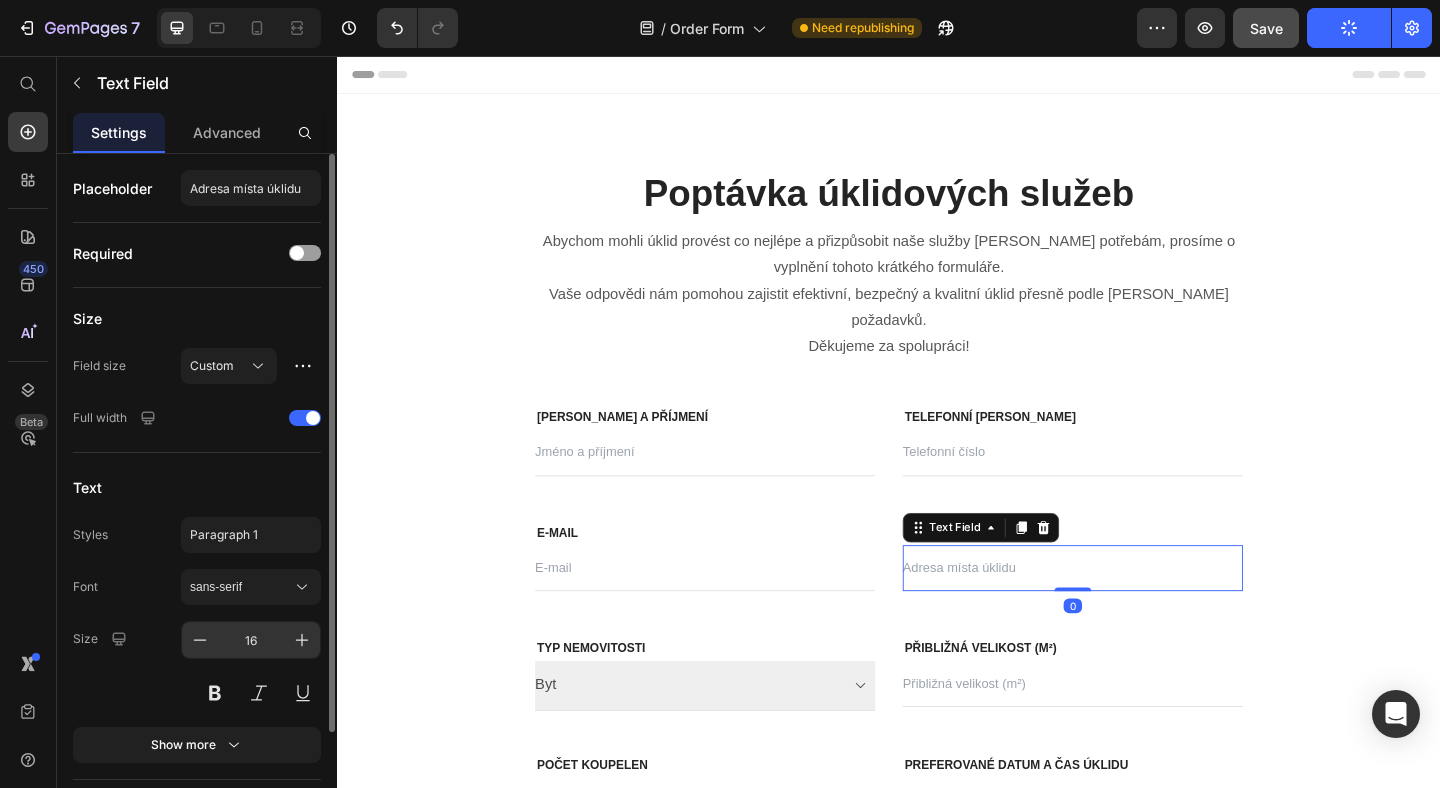 scroll, scrollTop: 135, scrollLeft: 0, axis: vertical 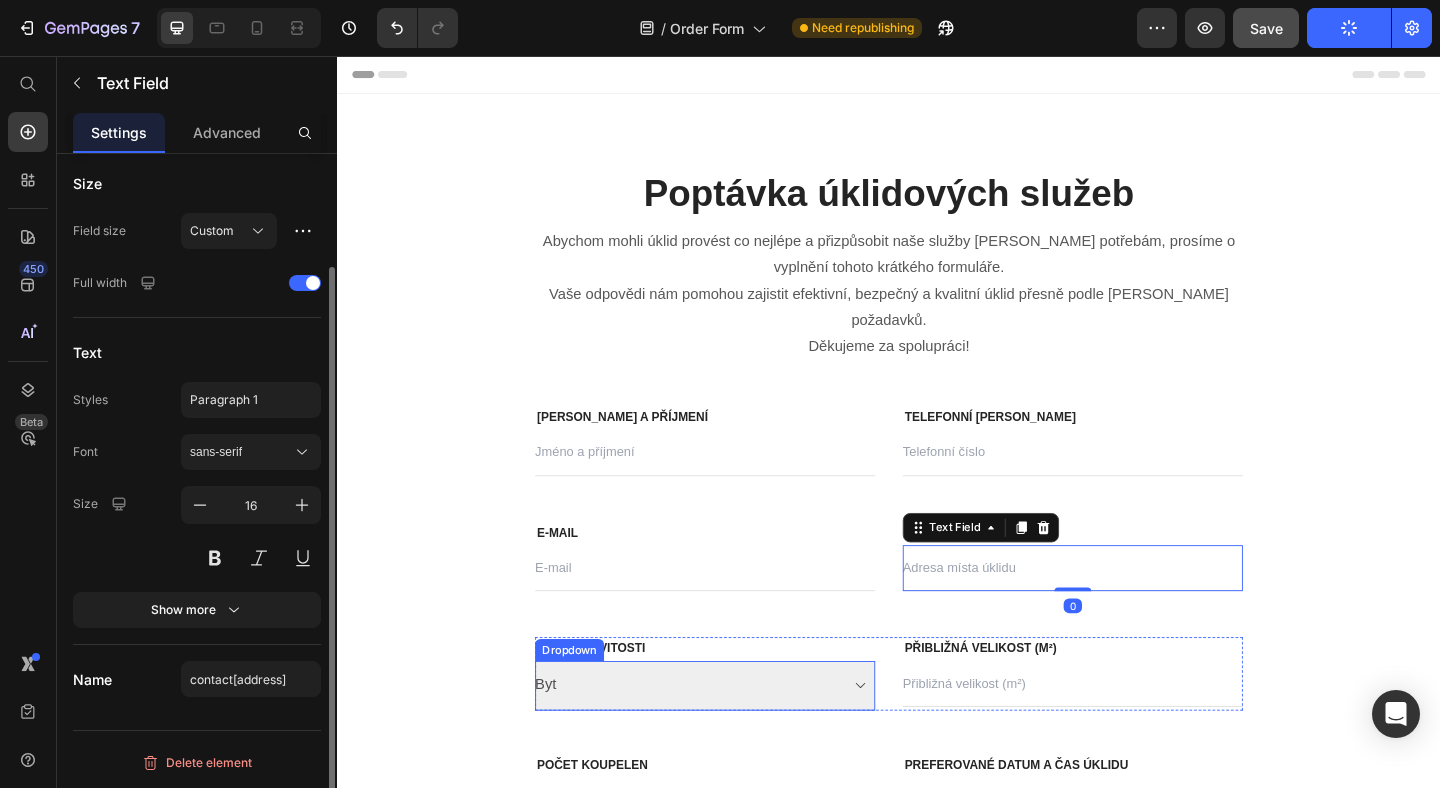 click on "Byt Rodinný dům Kancelář" at bounding box center (737, 741) 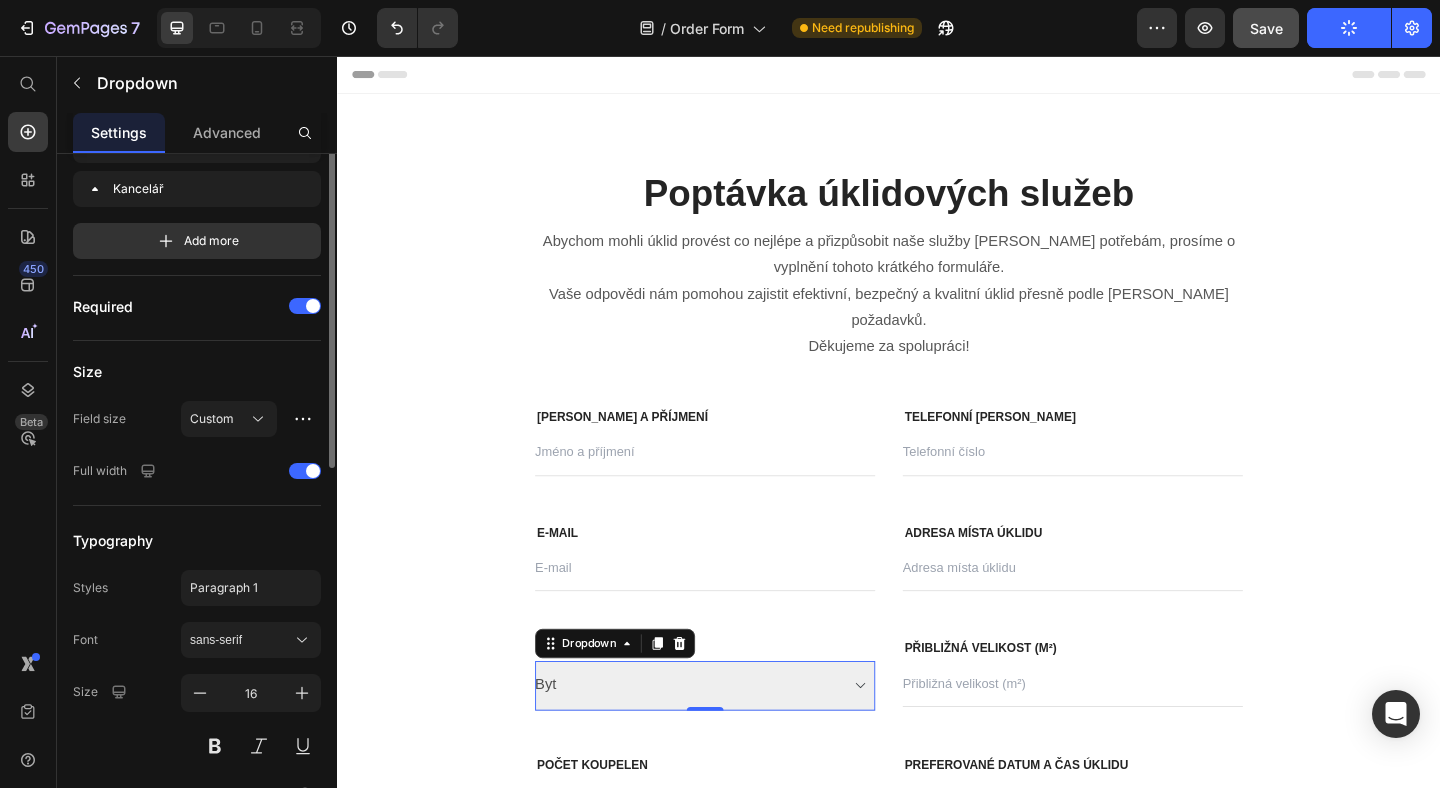 scroll, scrollTop: 0, scrollLeft: 0, axis: both 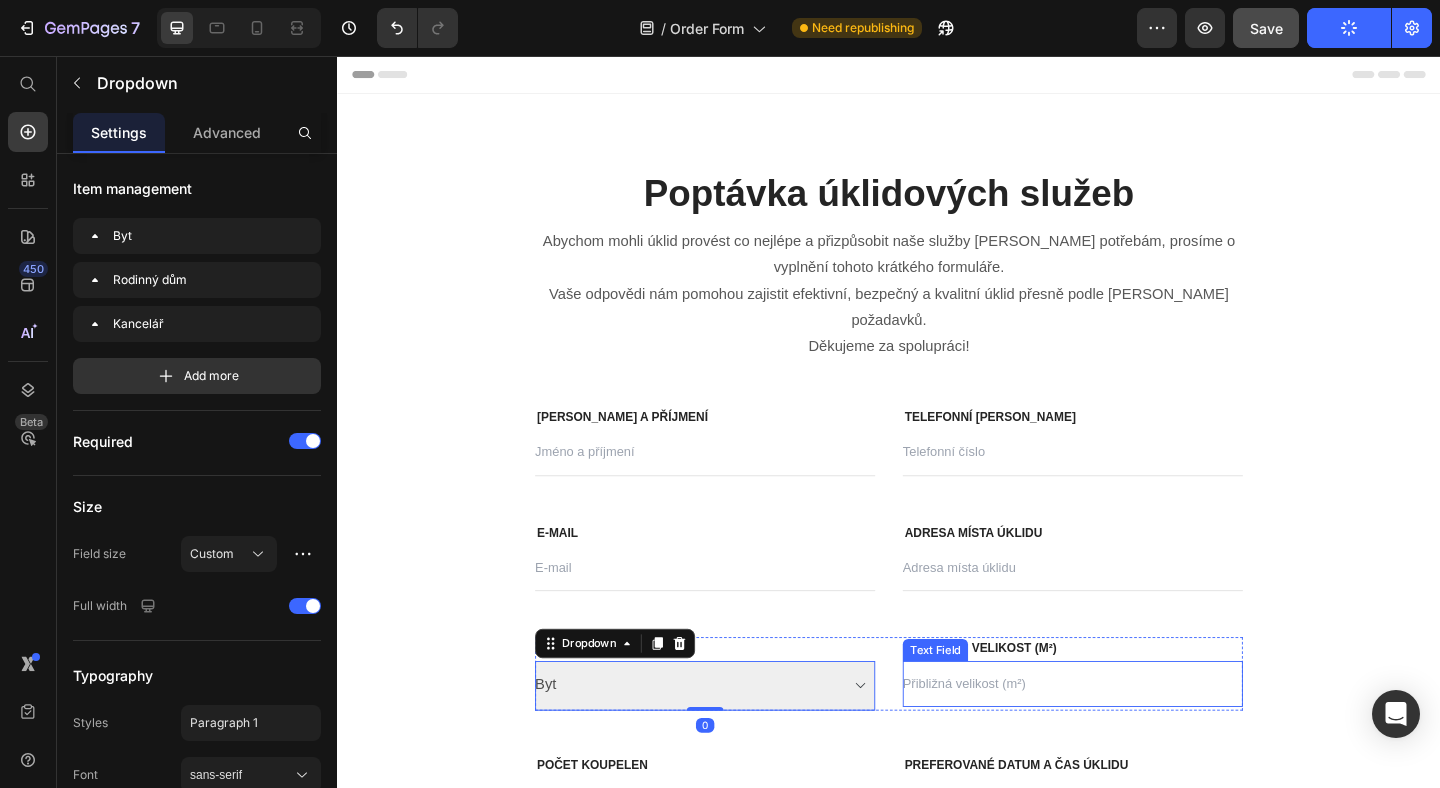 click at bounding box center [1137, 739] 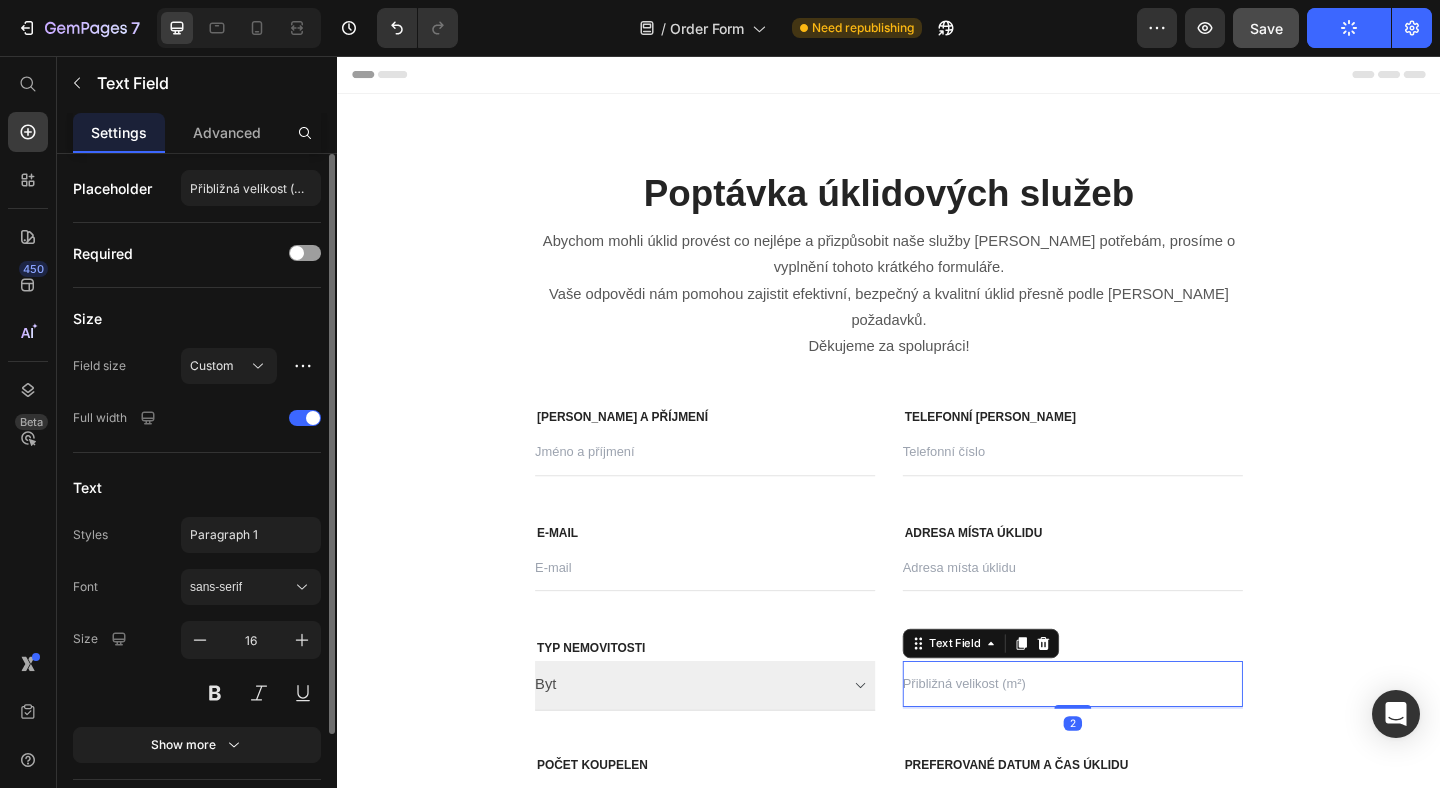 scroll, scrollTop: 135, scrollLeft: 0, axis: vertical 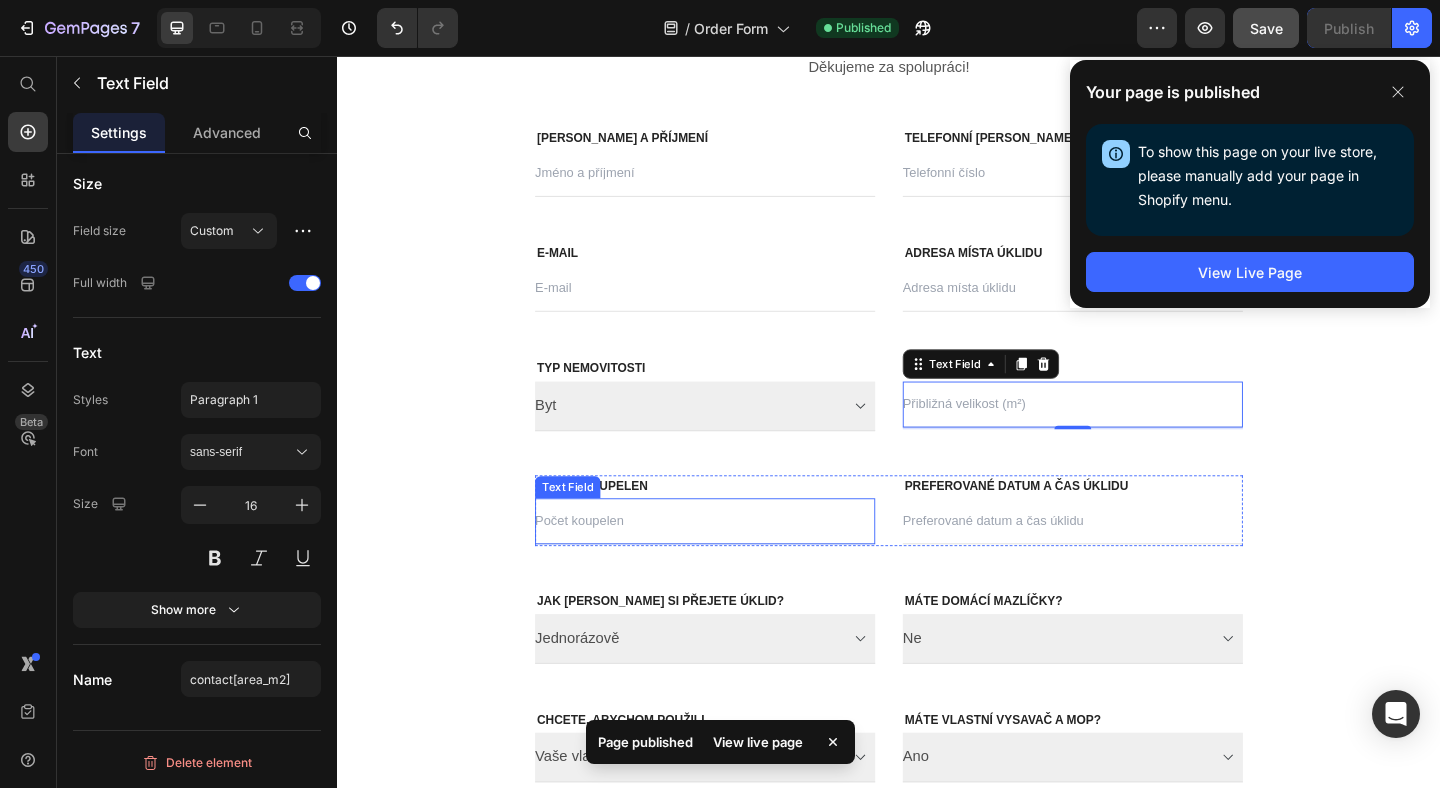 click at bounding box center [737, 562] 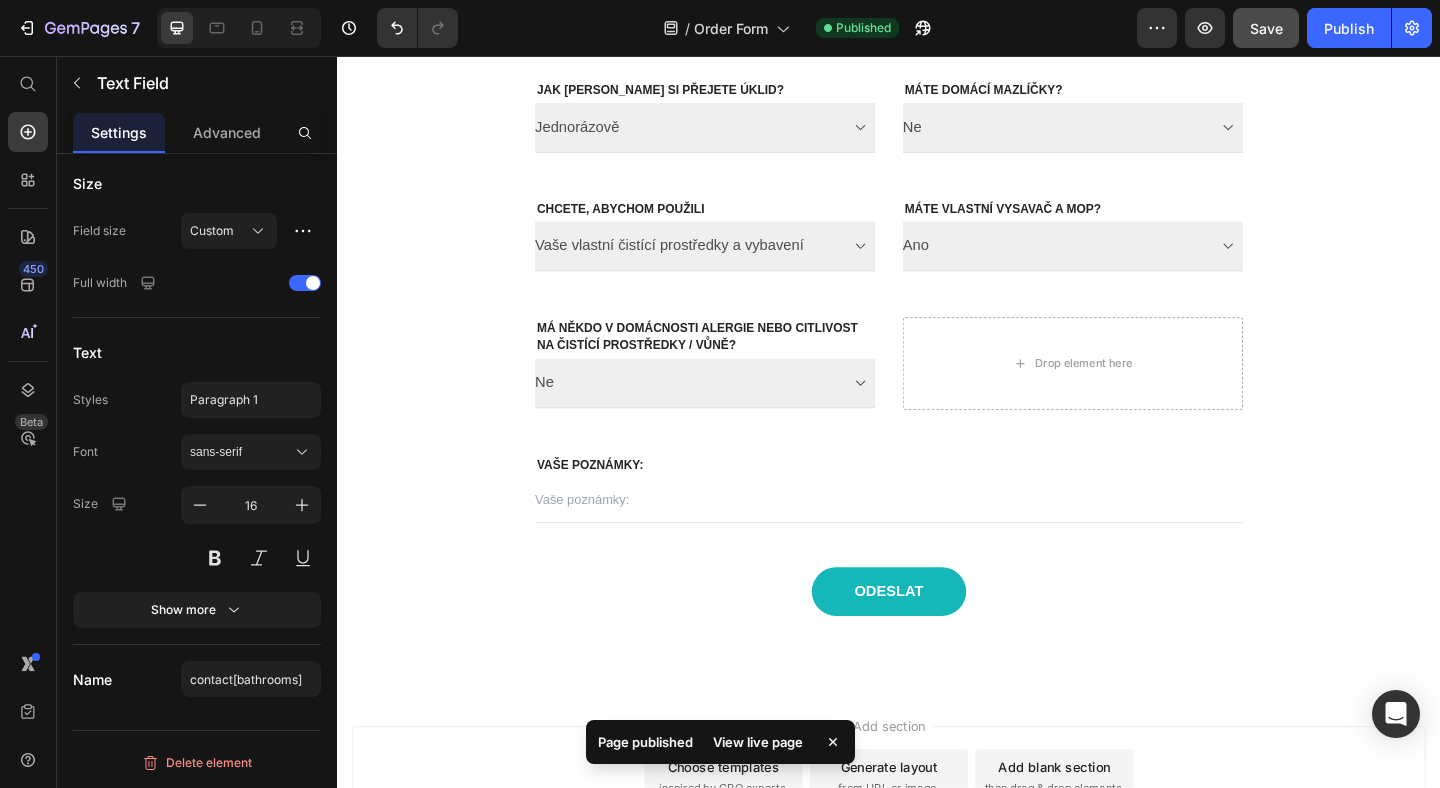 scroll, scrollTop: 1012, scrollLeft: 0, axis: vertical 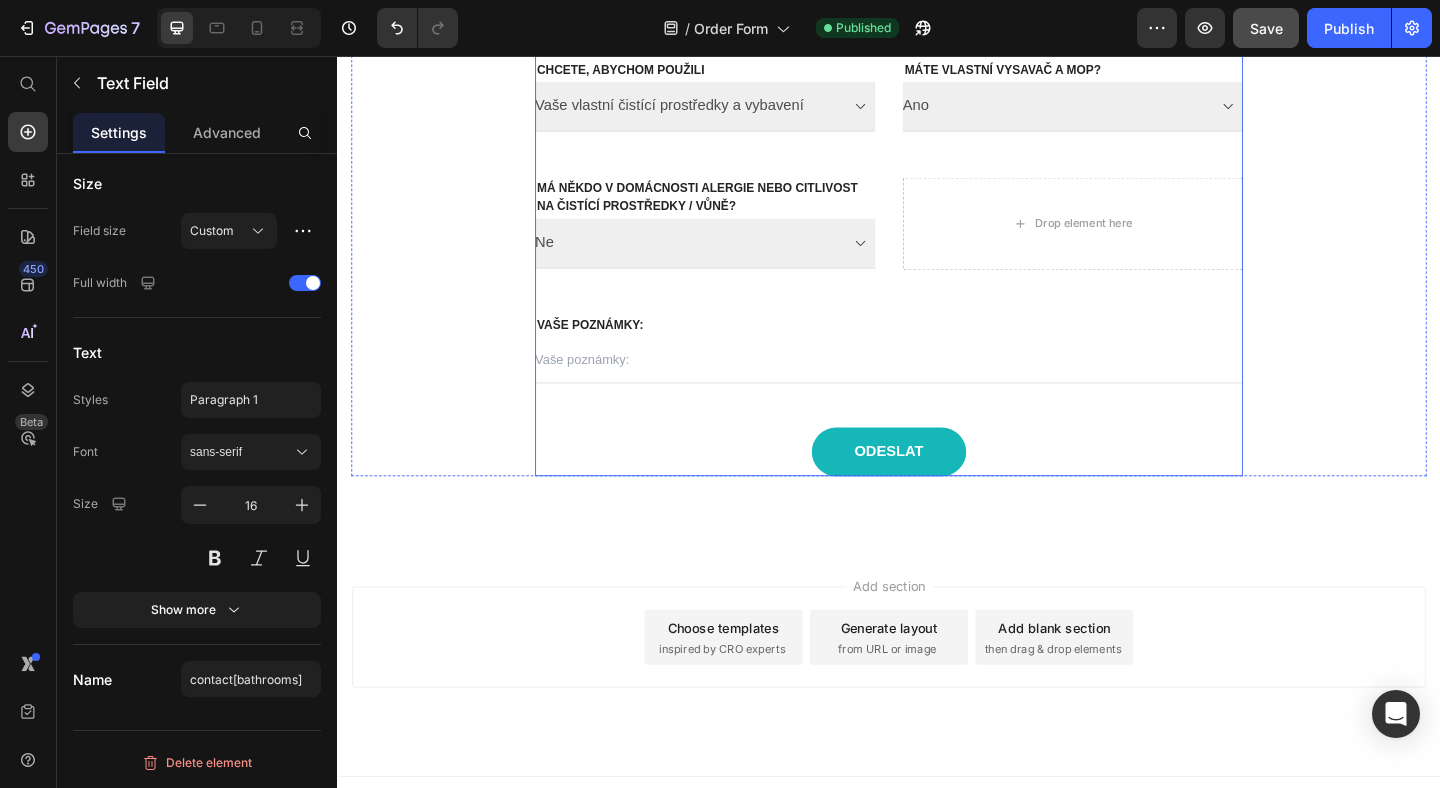 click on "Ne Ano" at bounding box center (737, 260) 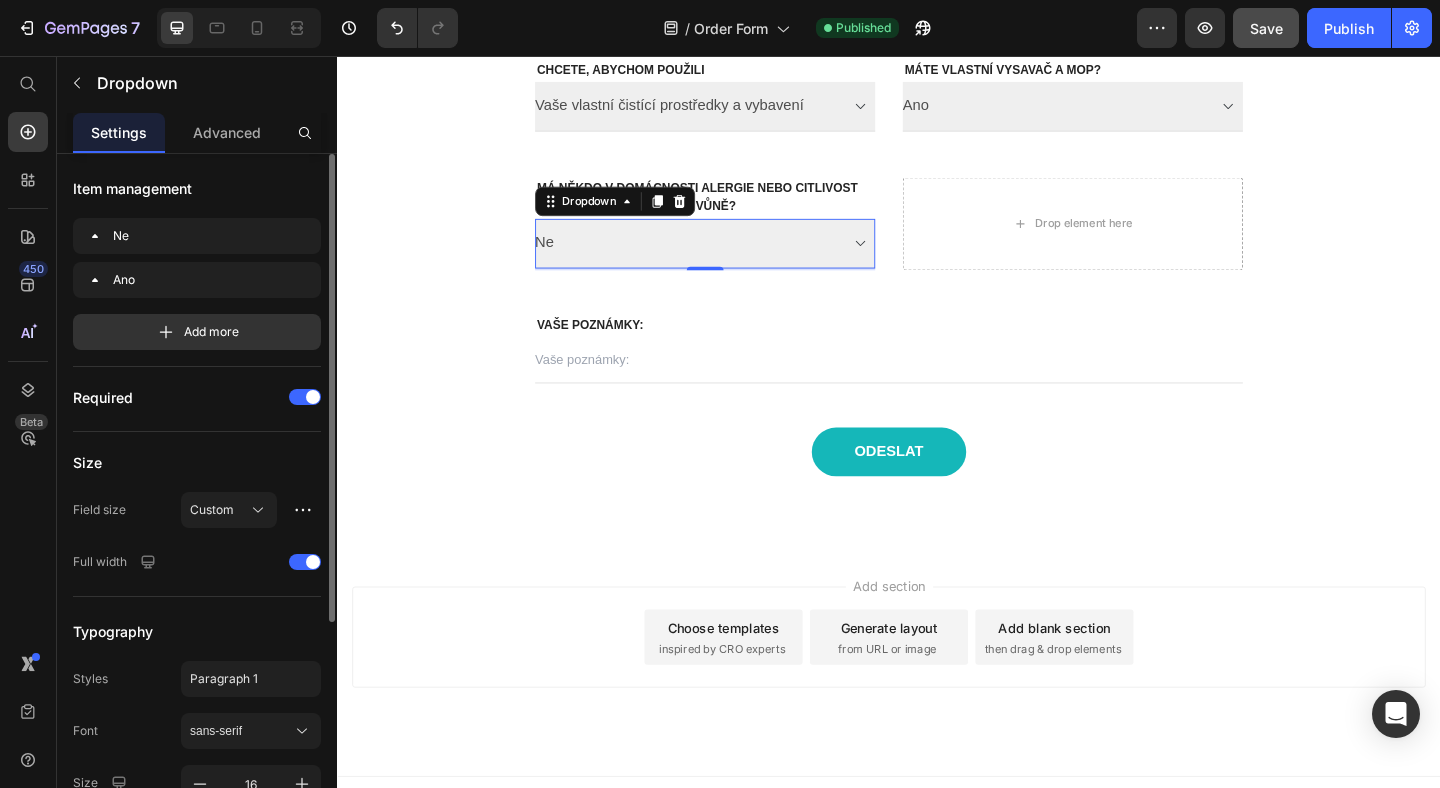scroll, scrollTop: 327, scrollLeft: 0, axis: vertical 